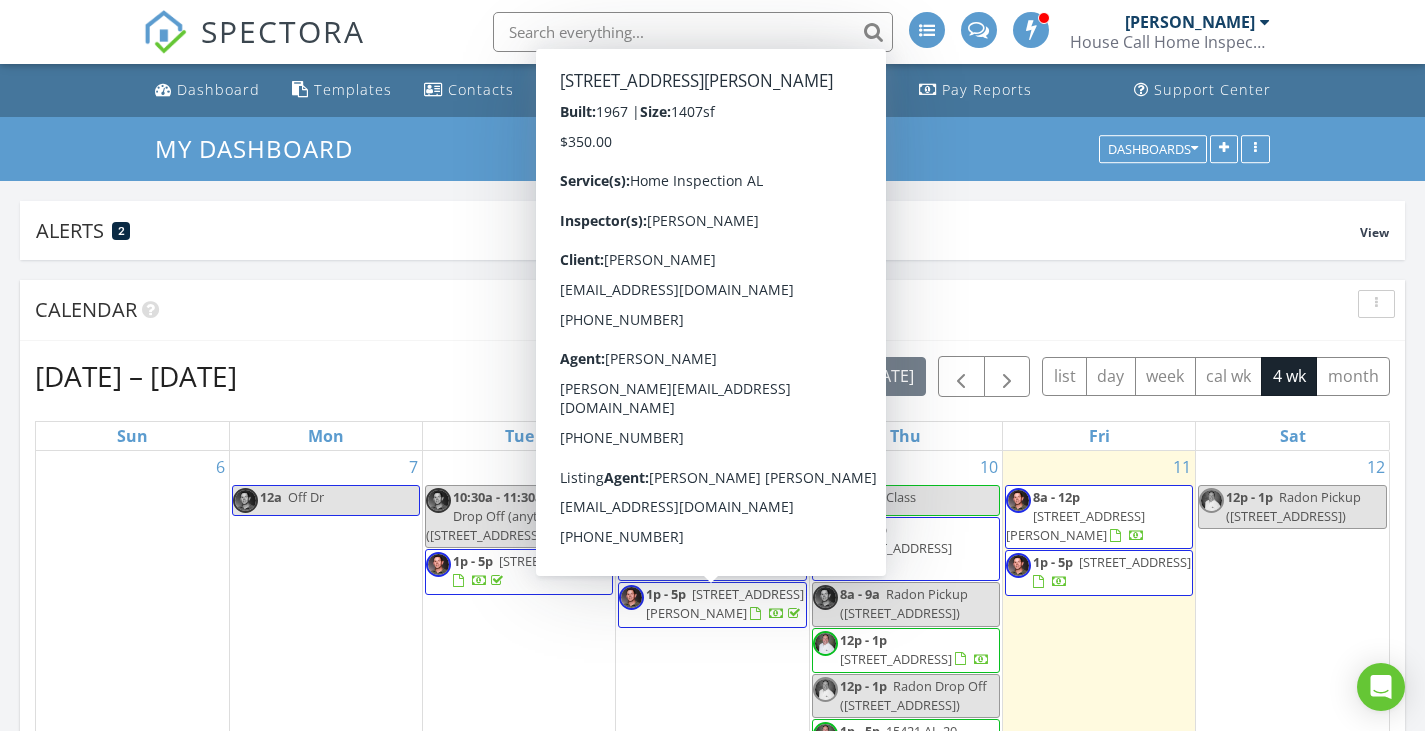 scroll, scrollTop: 0, scrollLeft: 0, axis: both 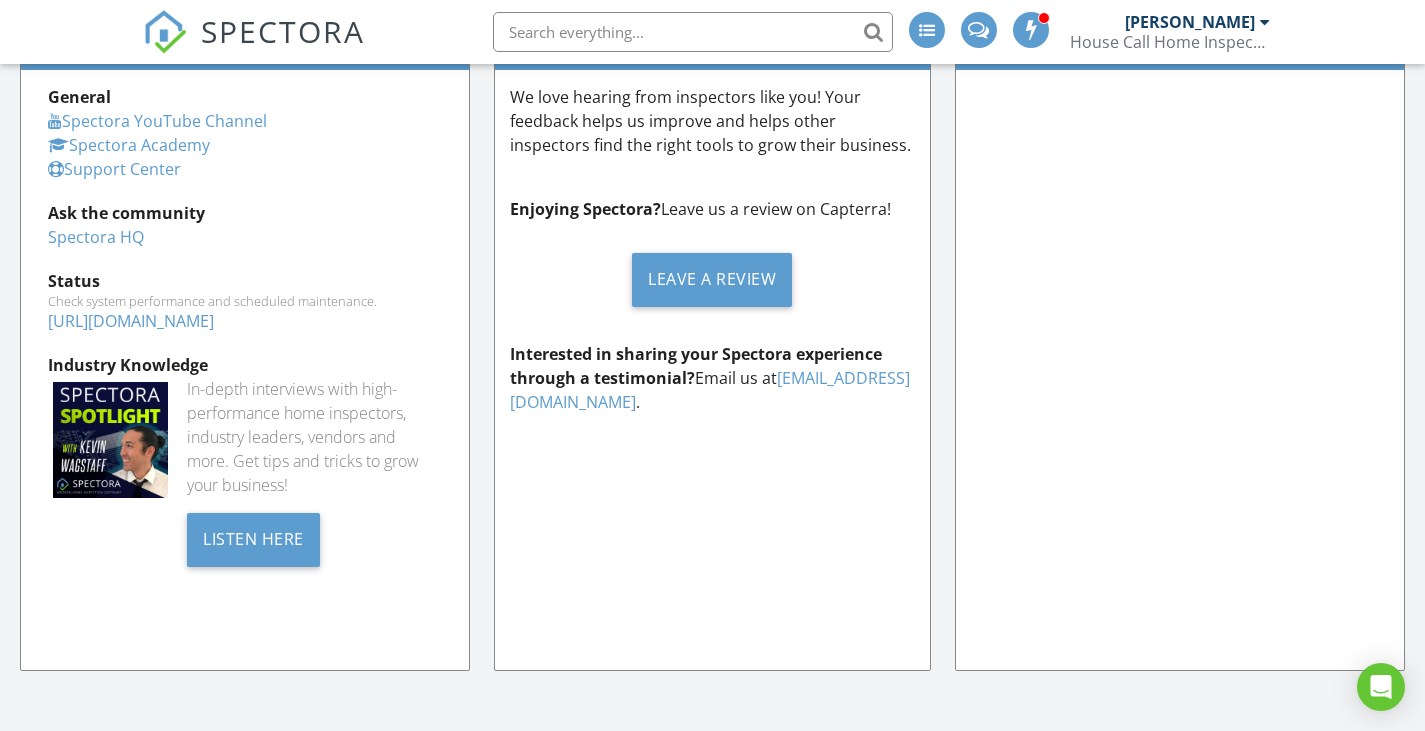 drag, startPoint x: 621, startPoint y: 699, endPoint x: 1111, endPoint y: 592, distance: 501.5466 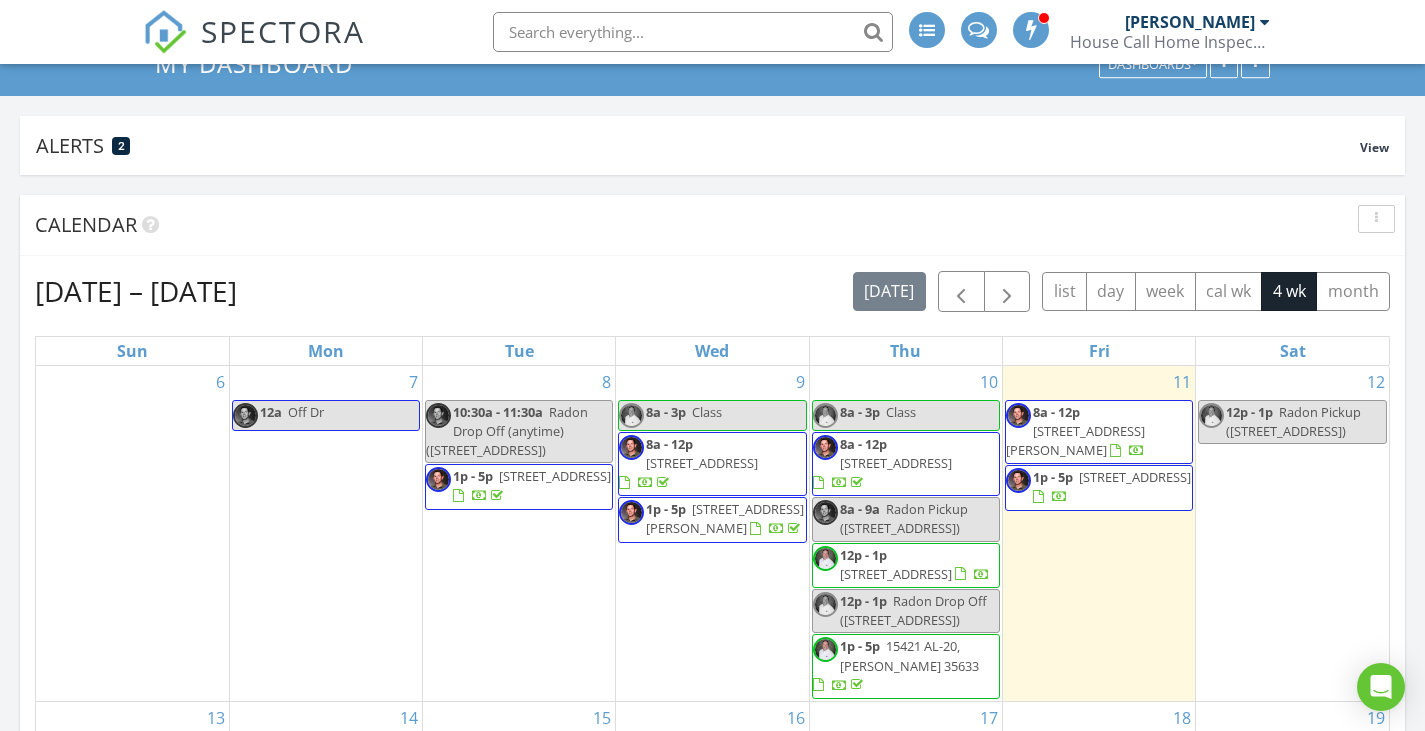 scroll, scrollTop: 300, scrollLeft: 0, axis: vertical 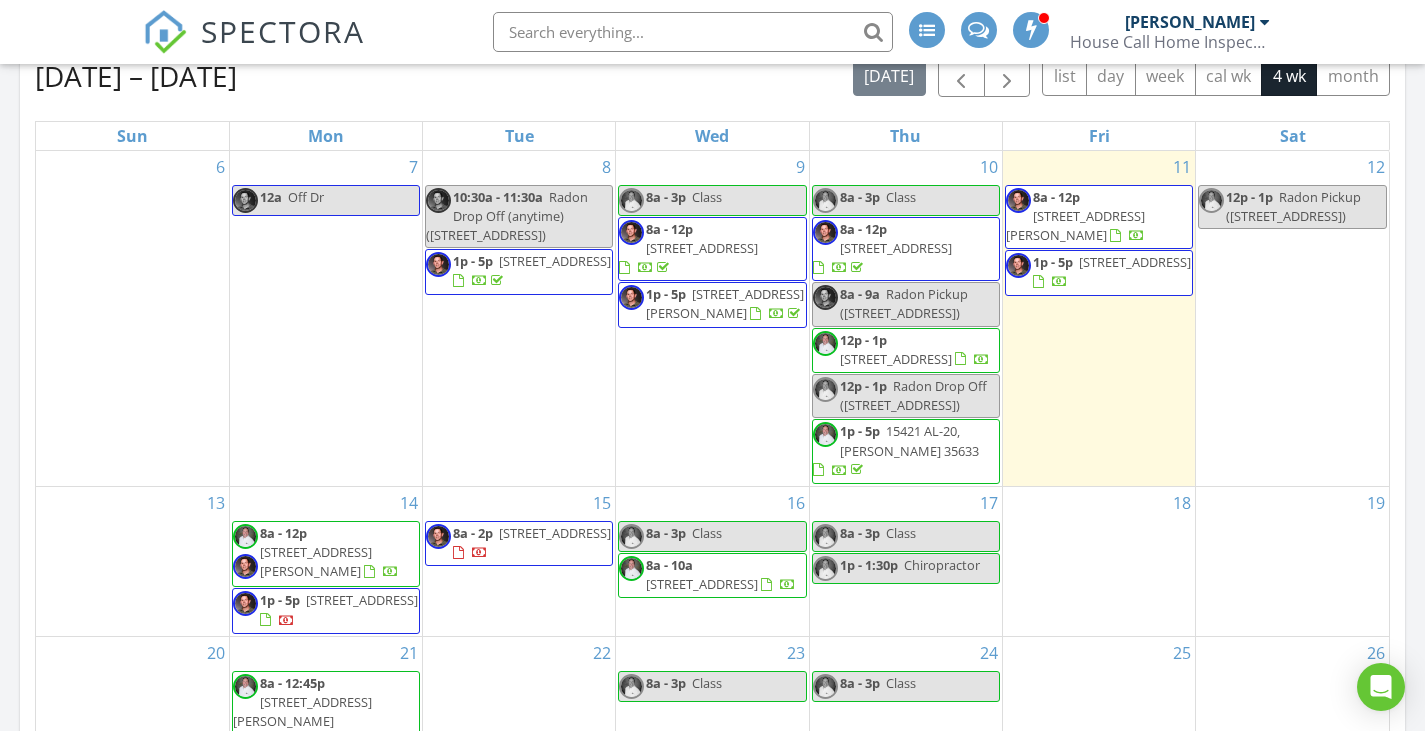 click on "16
8a - 3p
Class
8a - 10a
[STREET_ADDRESS]" at bounding box center (712, 561) 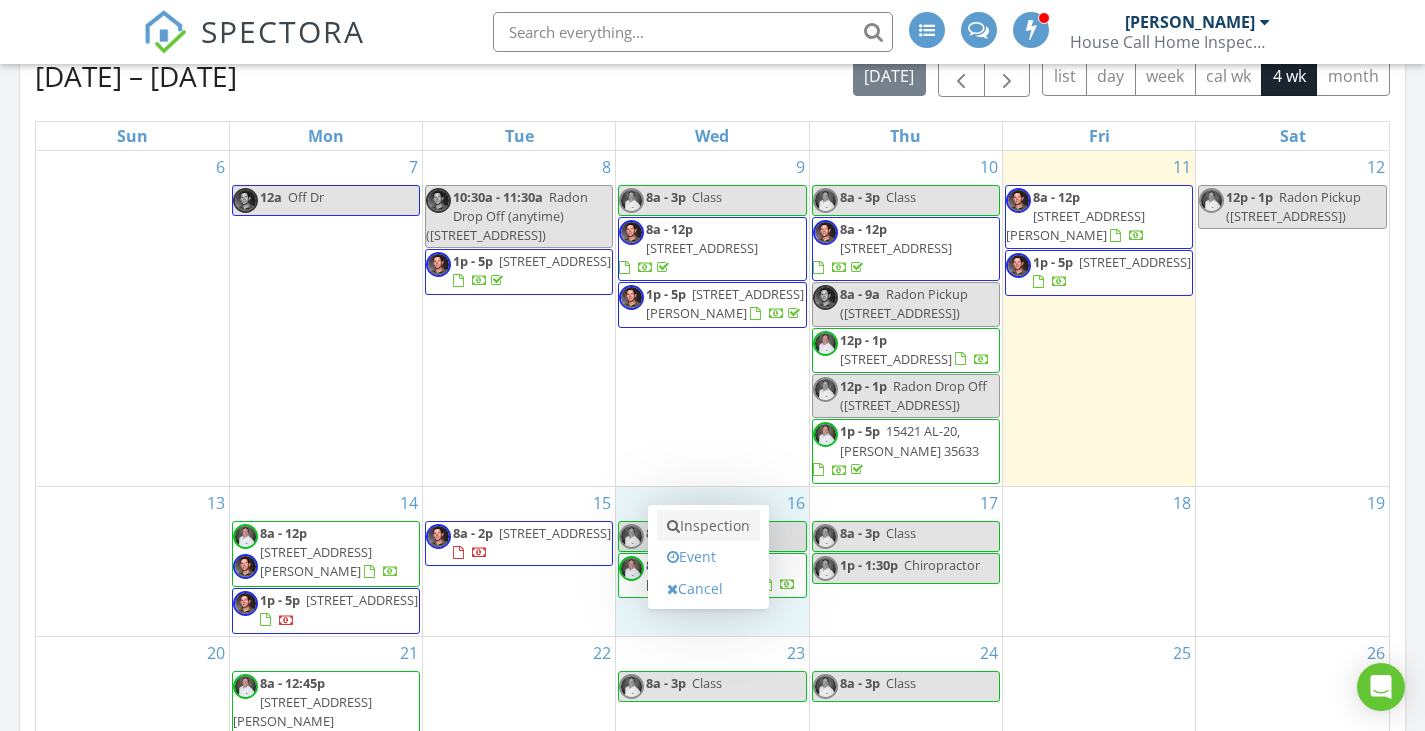 click on "Inspection" at bounding box center (708, 526) 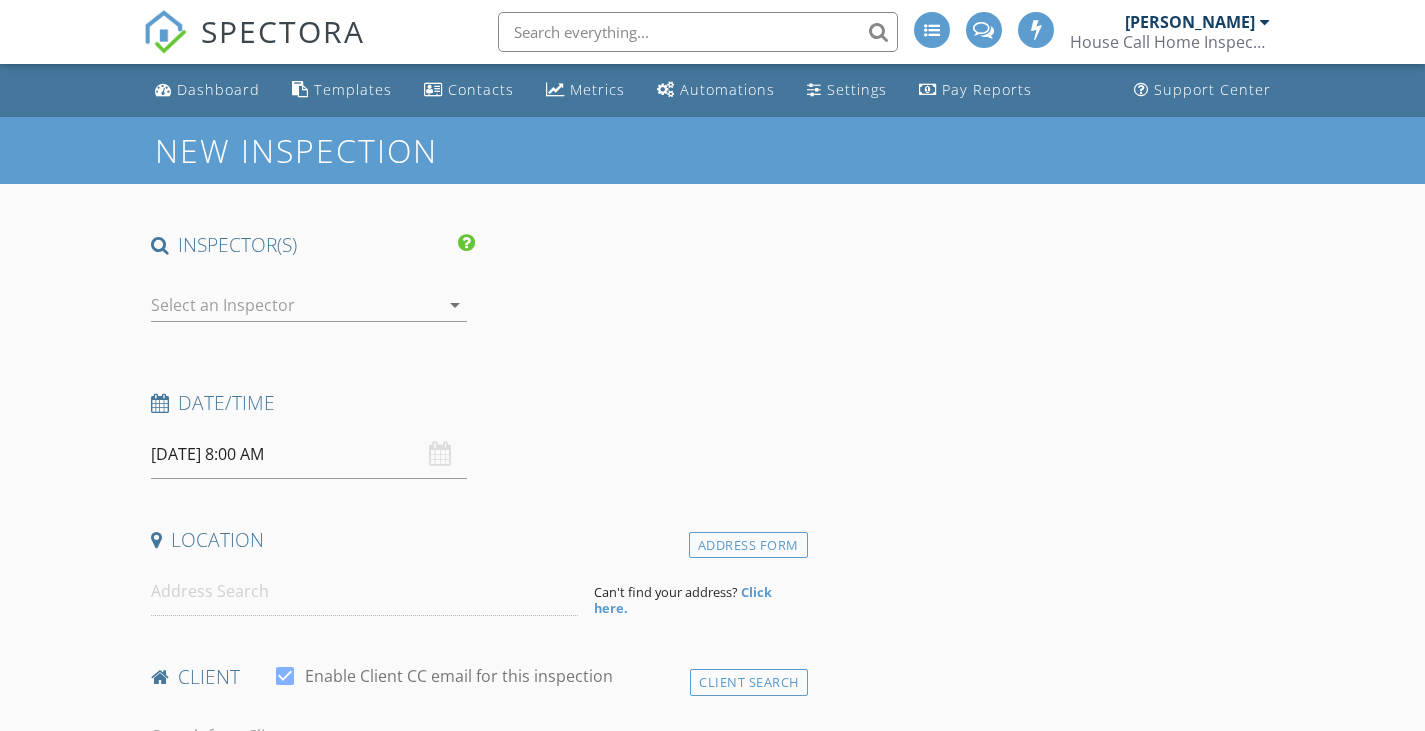 scroll, scrollTop: 0, scrollLeft: 0, axis: both 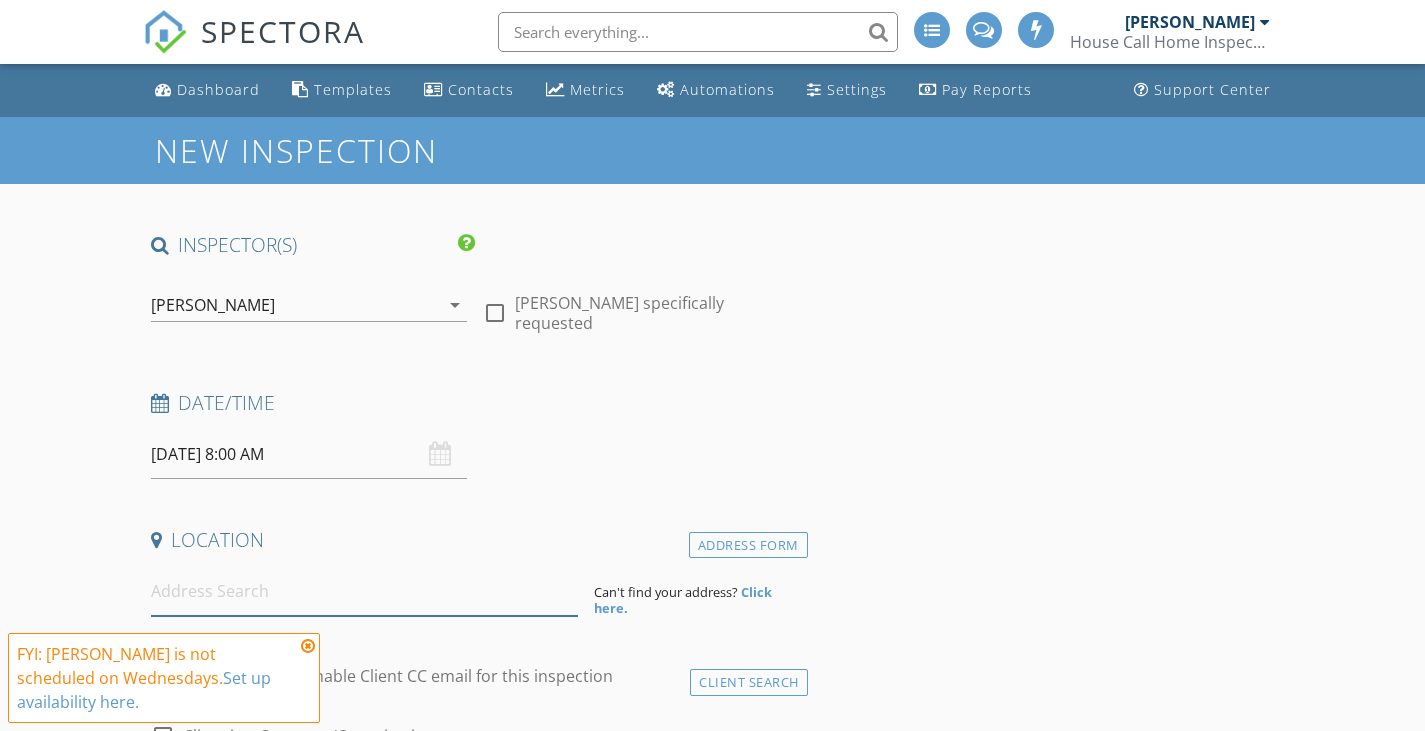 click at bounding box center (364, 591) 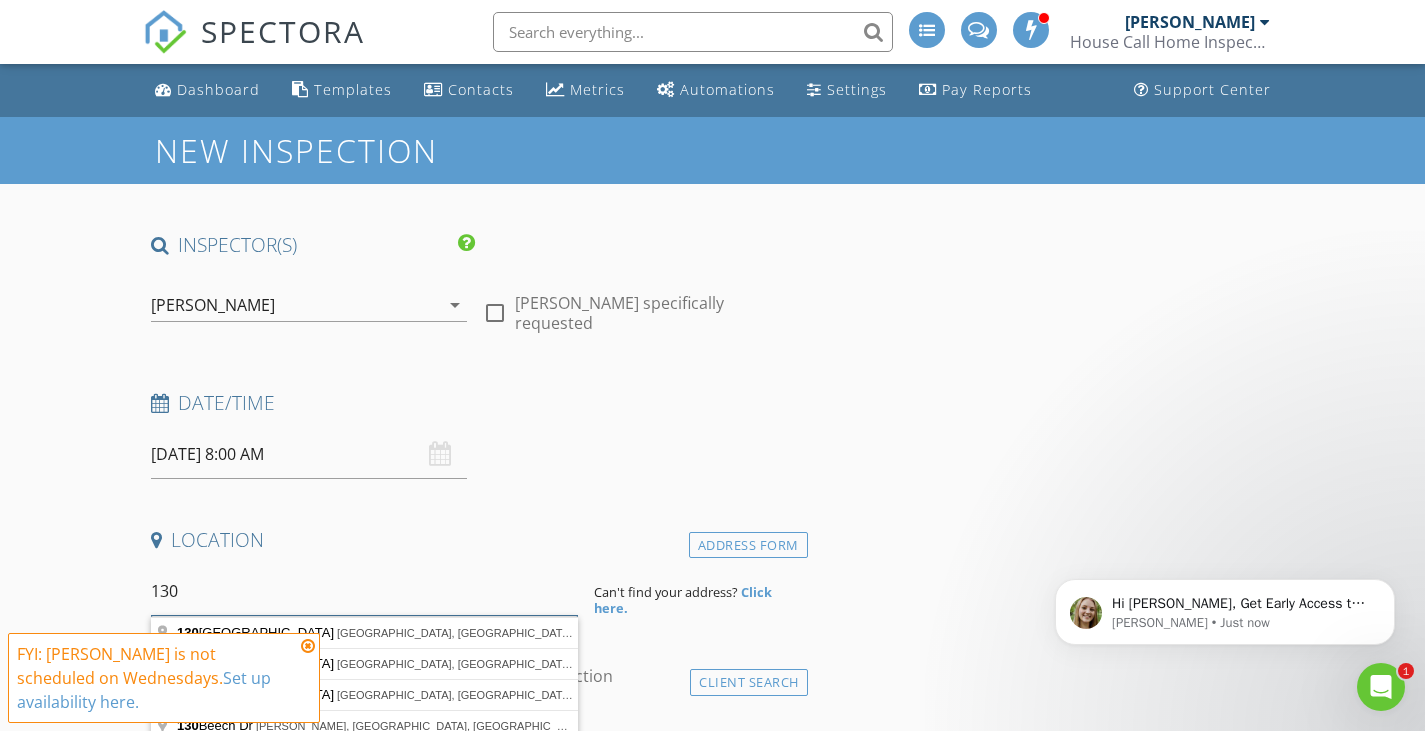 scroll, scrollTop: 0, scrollLeft: 0, axis: both 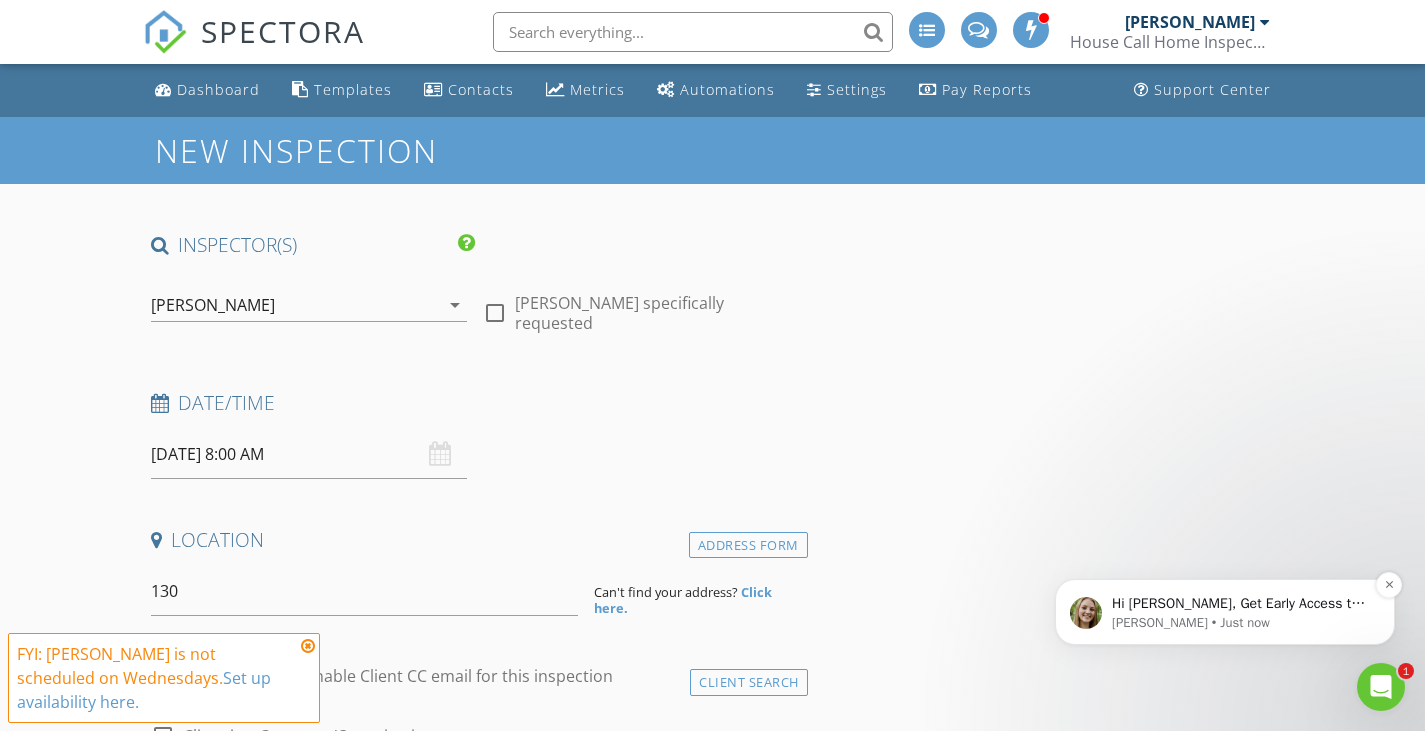 click on "Hi Devin, Get Early Access to New Report Writing Features &amp; Updates Want to be the first to try Spectora’s latest updates? Join our early access group and be the first to use new features before they’re released. Features and updates coming soon that you will get early access to include: Update: The upgraded Rapid Fire Camera, New: Photo preview before adding images to a report, New: The .5 camera lens" at bounding box center [1241, 604] 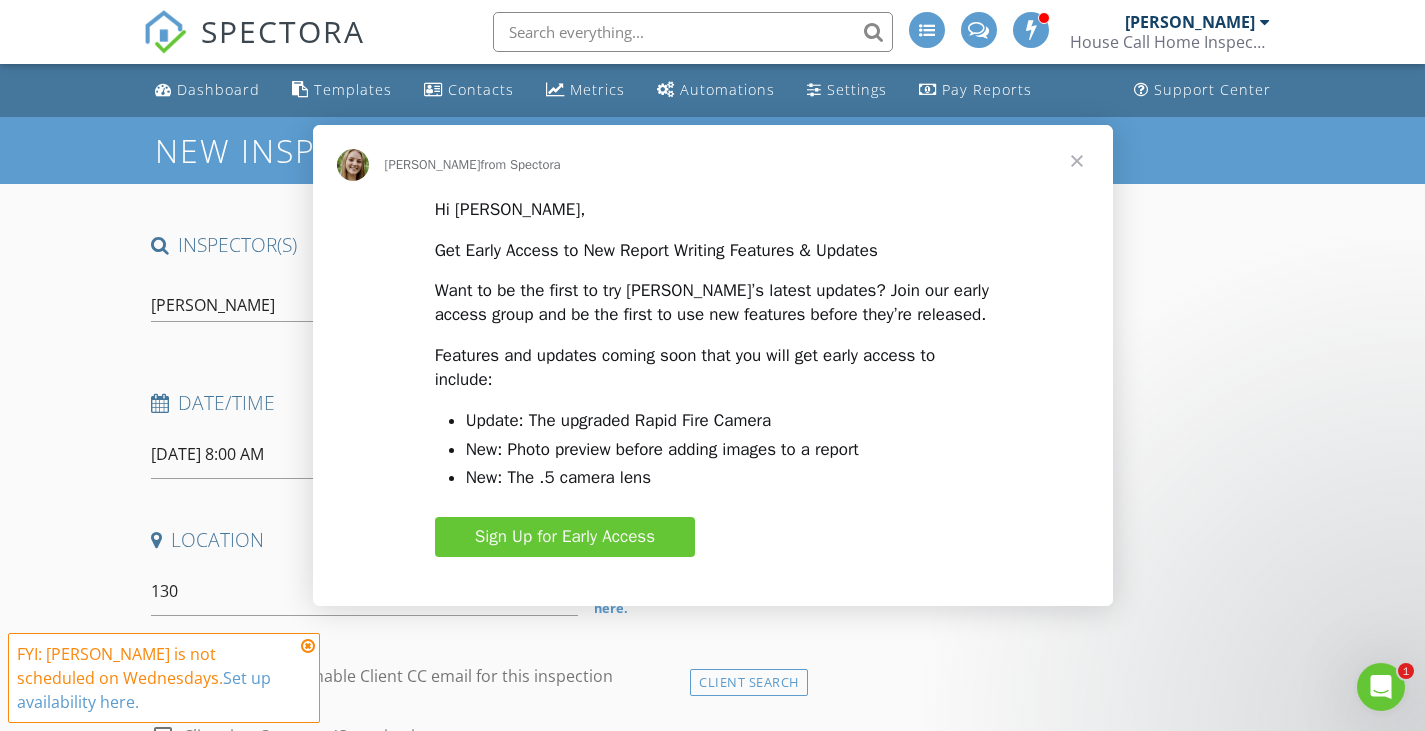 scroll, scrollTop: 0, scrollLeft: 0, axis: both 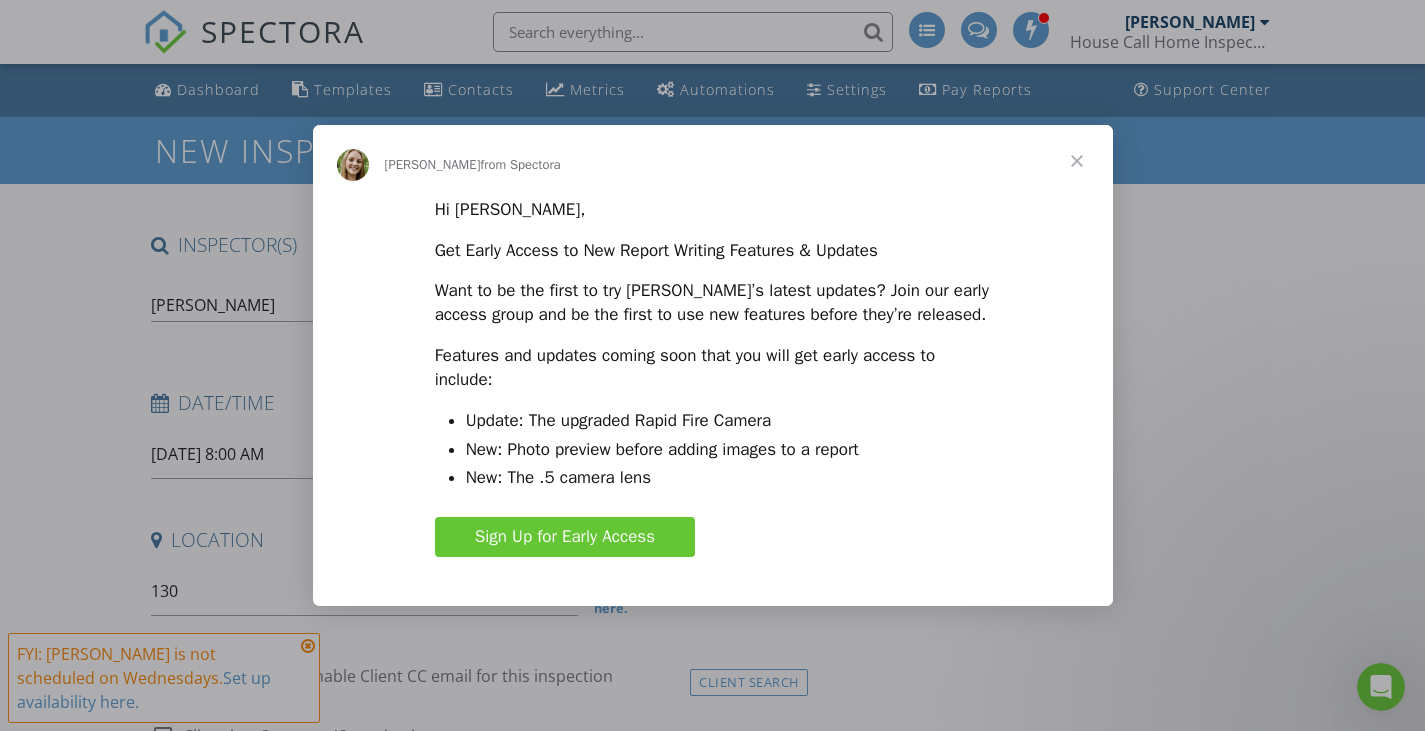 click at bounding box center [1077, 161] 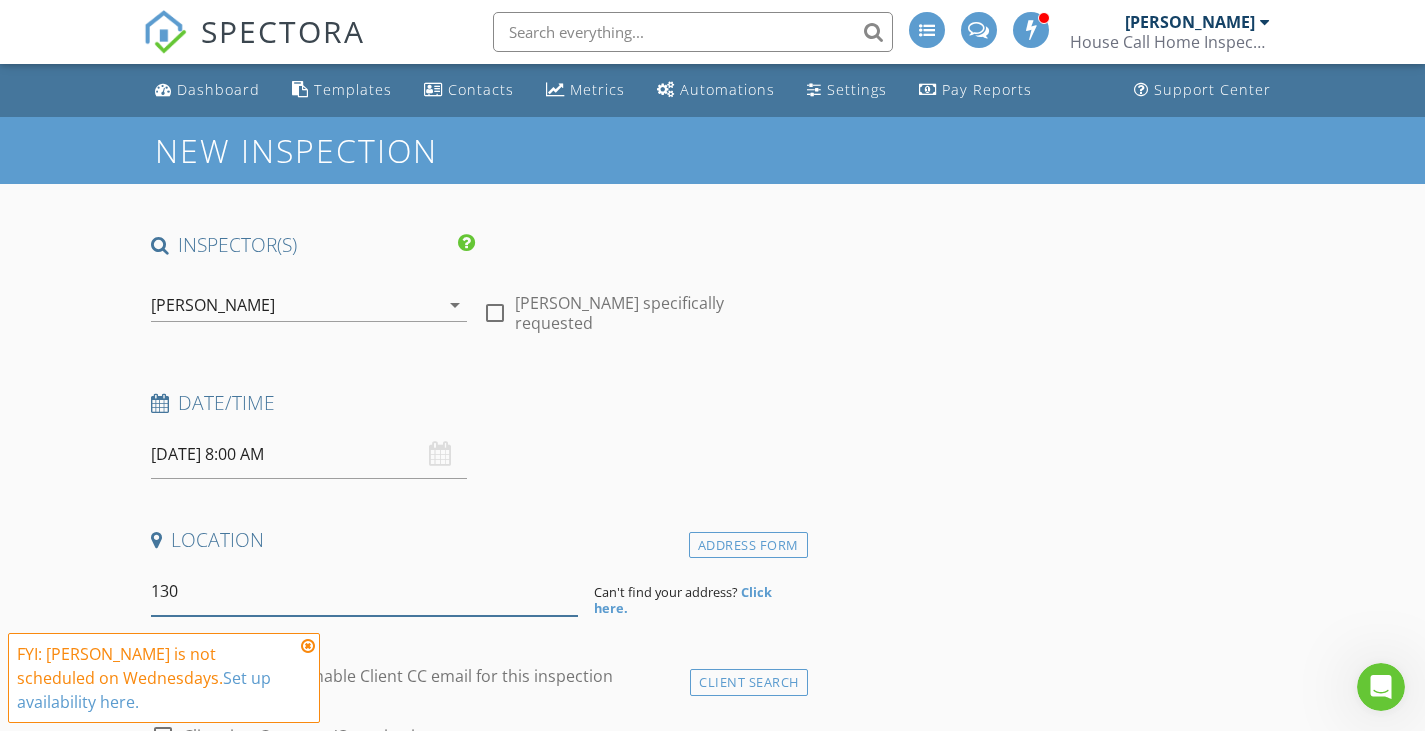click on "130" at bounding box center [364, 591] 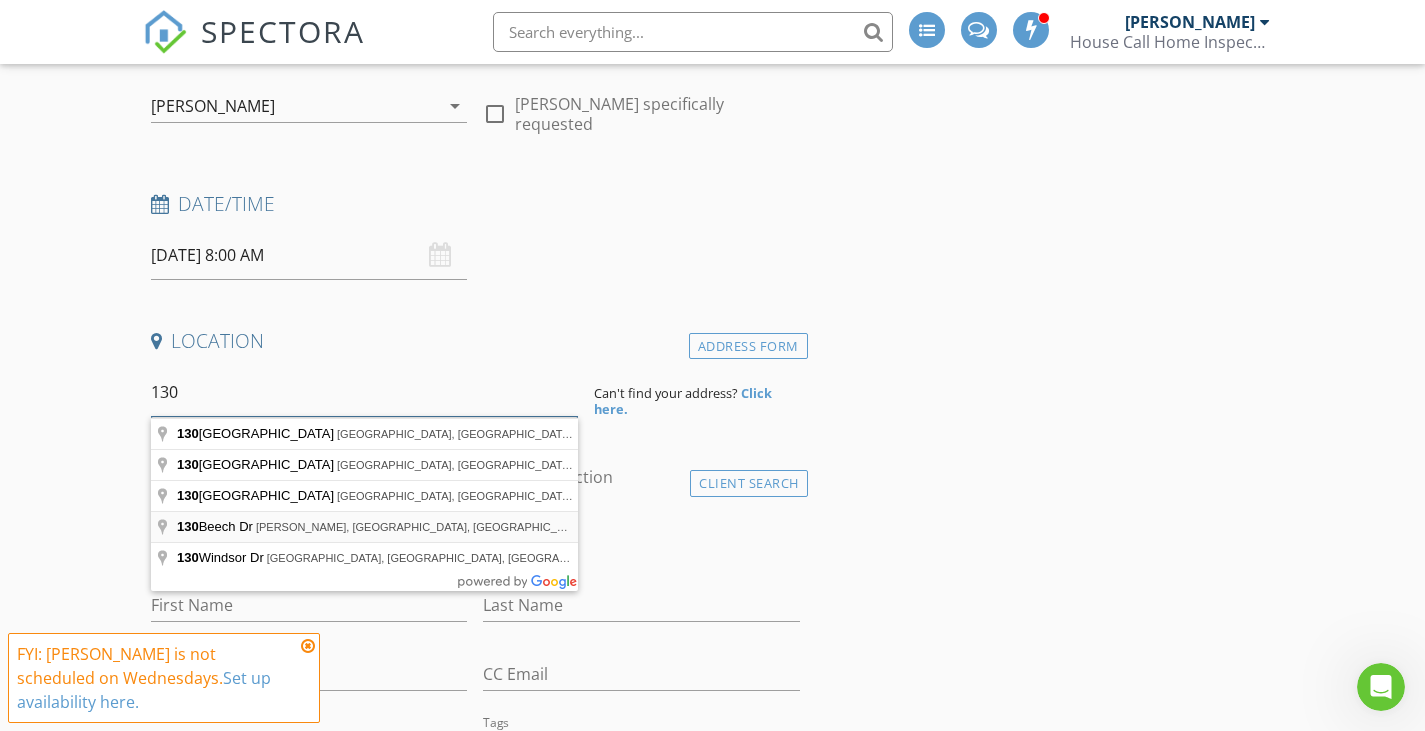 scroll, scrollTop: 200, scrollLeft: 0, axis: vertical 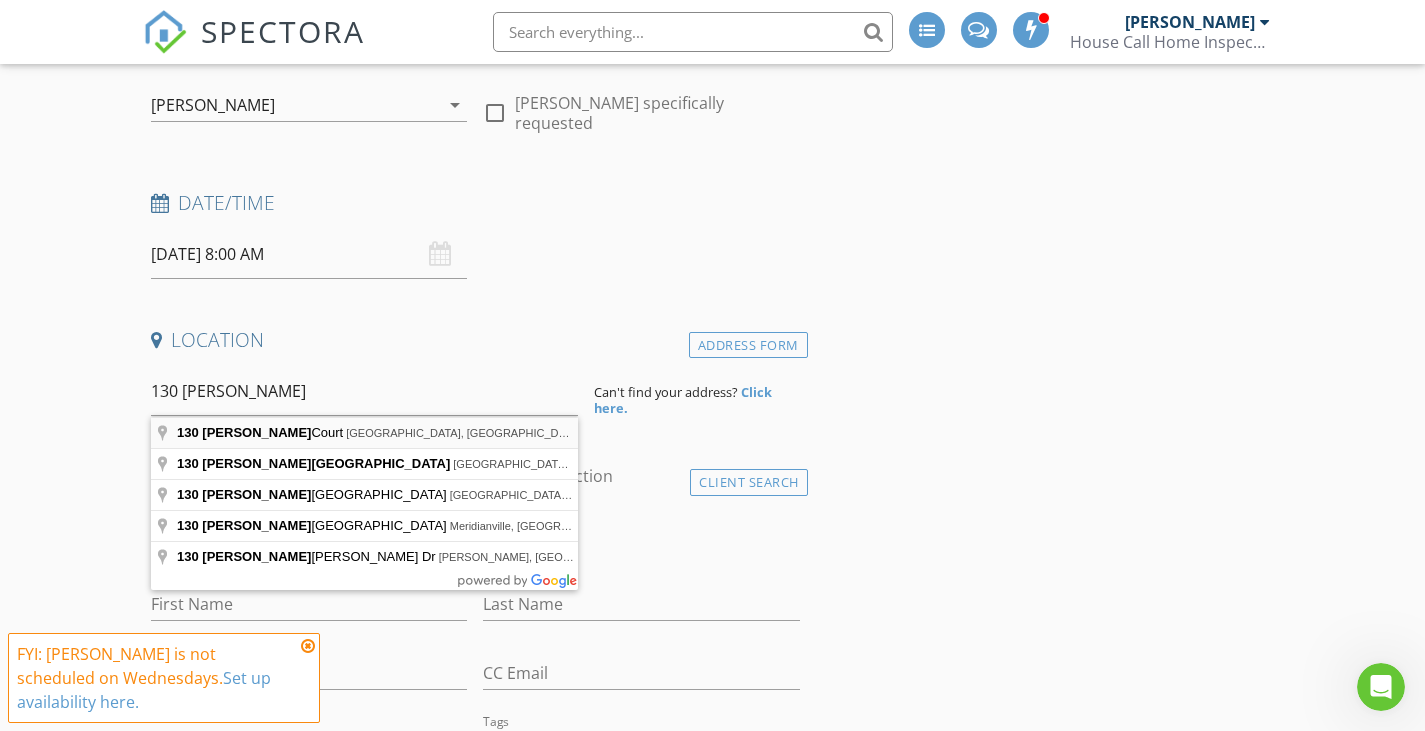 type on "130 Bramble Court, Florence, AL, USA" 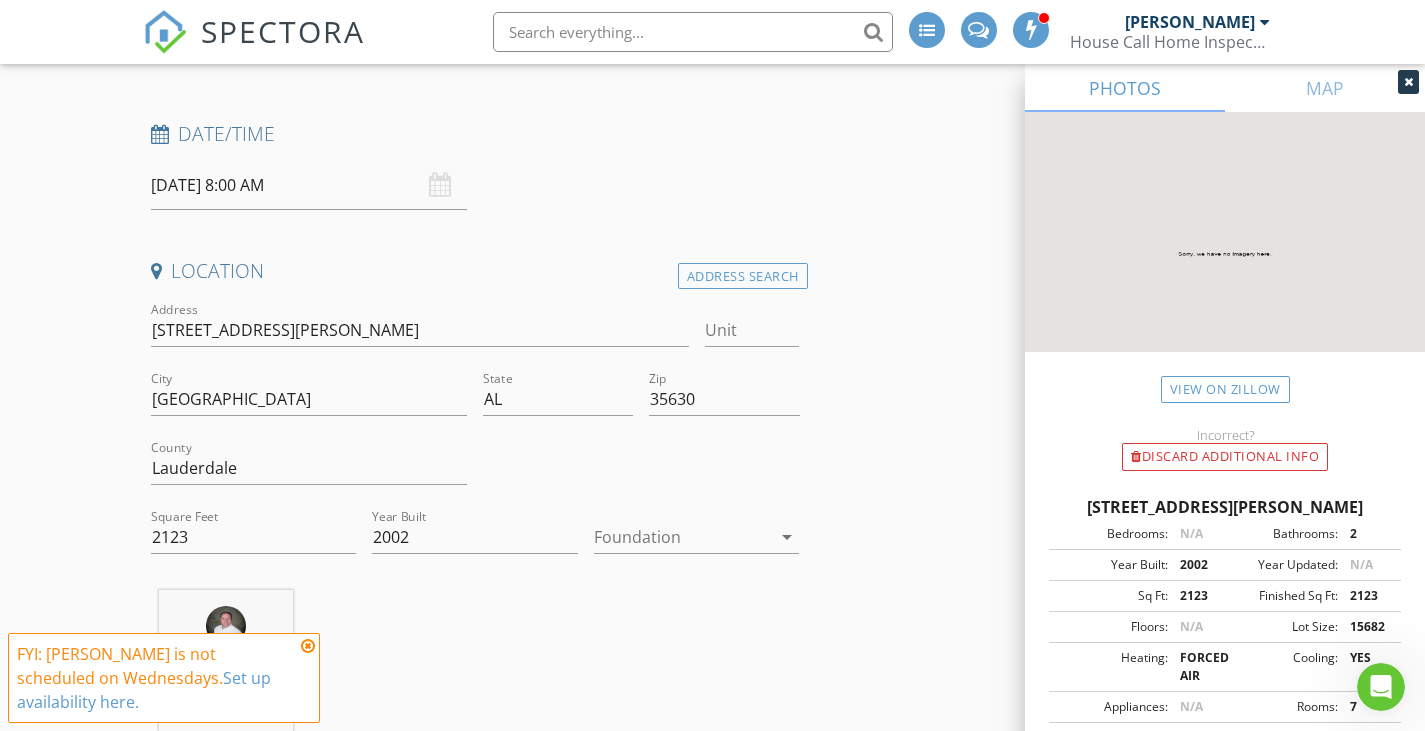 scroll, scrollTop: 300, scrollLeft: 0, axis: vertical 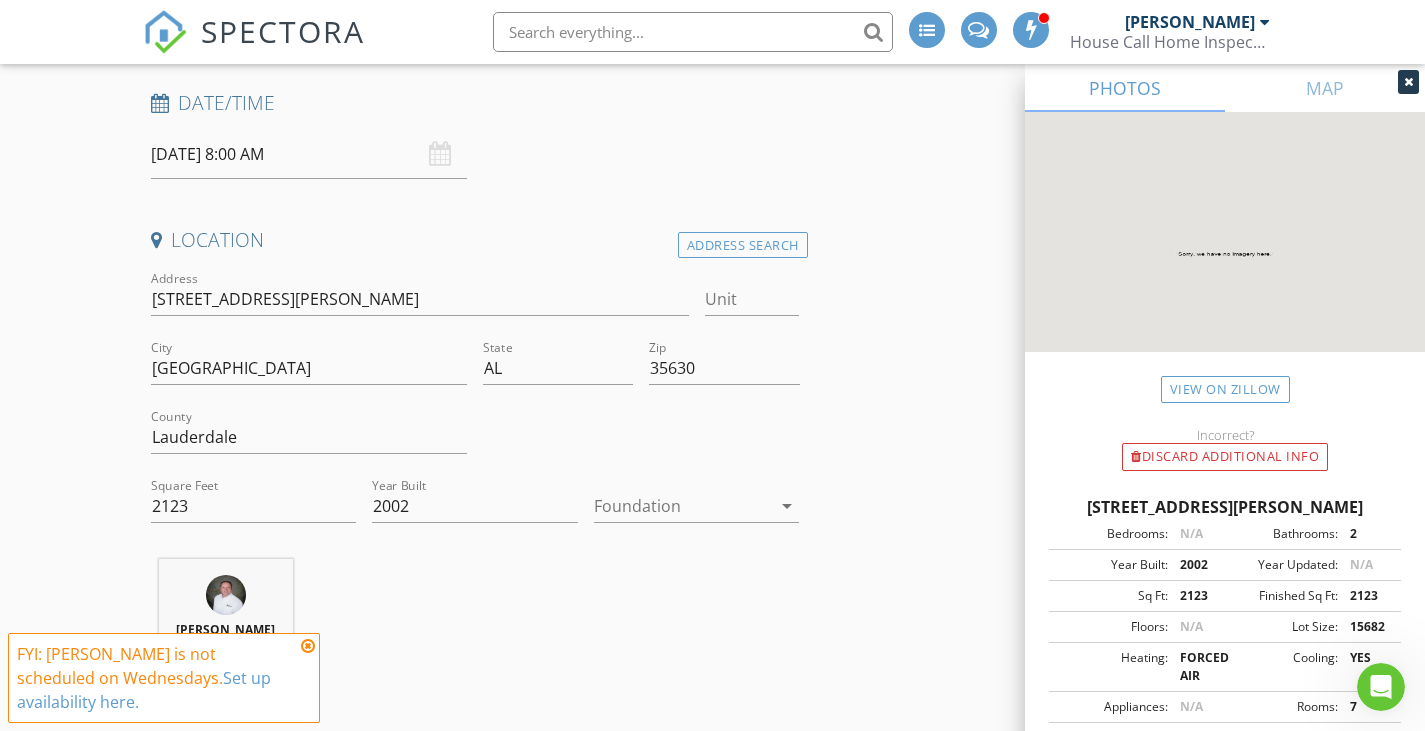 click on "Foundation arrow_drop_down" at bounding box center (697, 516) 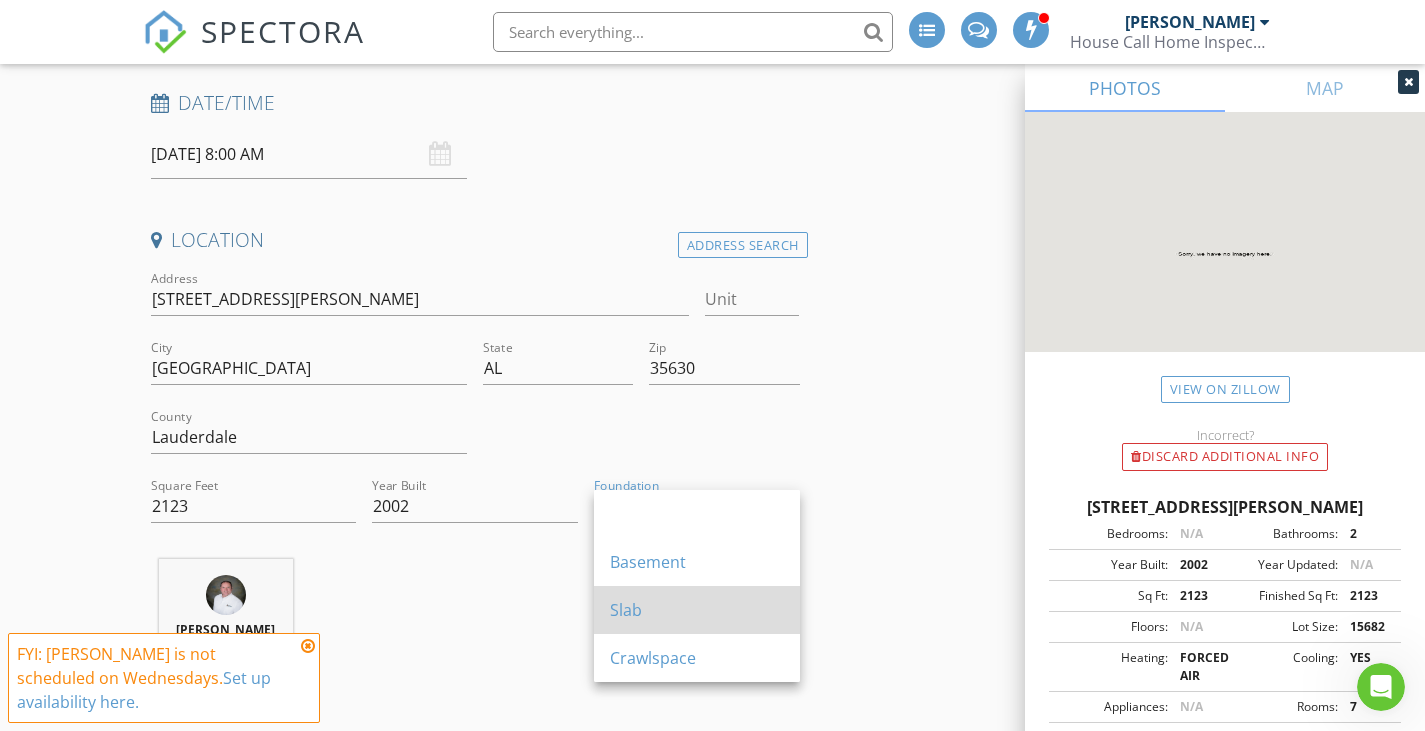 click on "Slab" at bounding box center (697, 610) 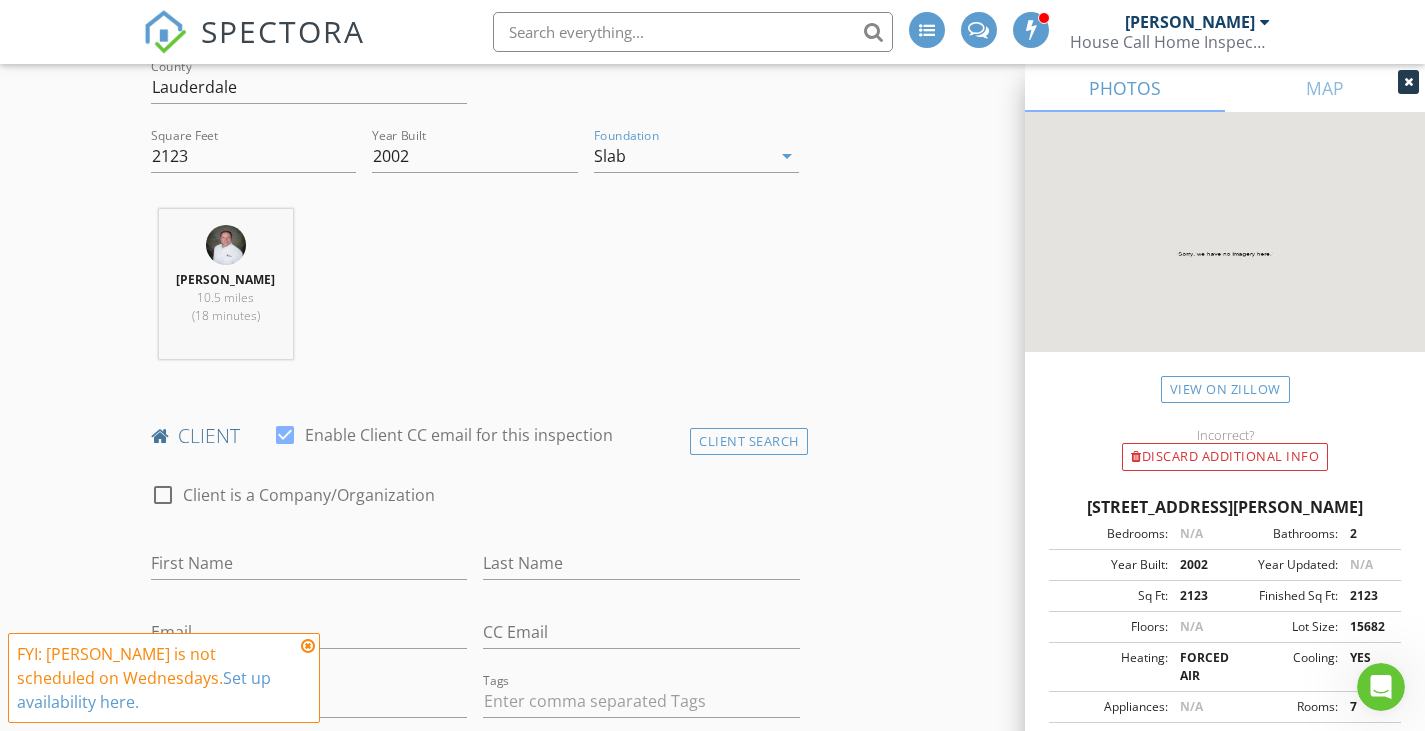 scroll, scrollTop: 800, scrollLeft: 0, axis: vertical 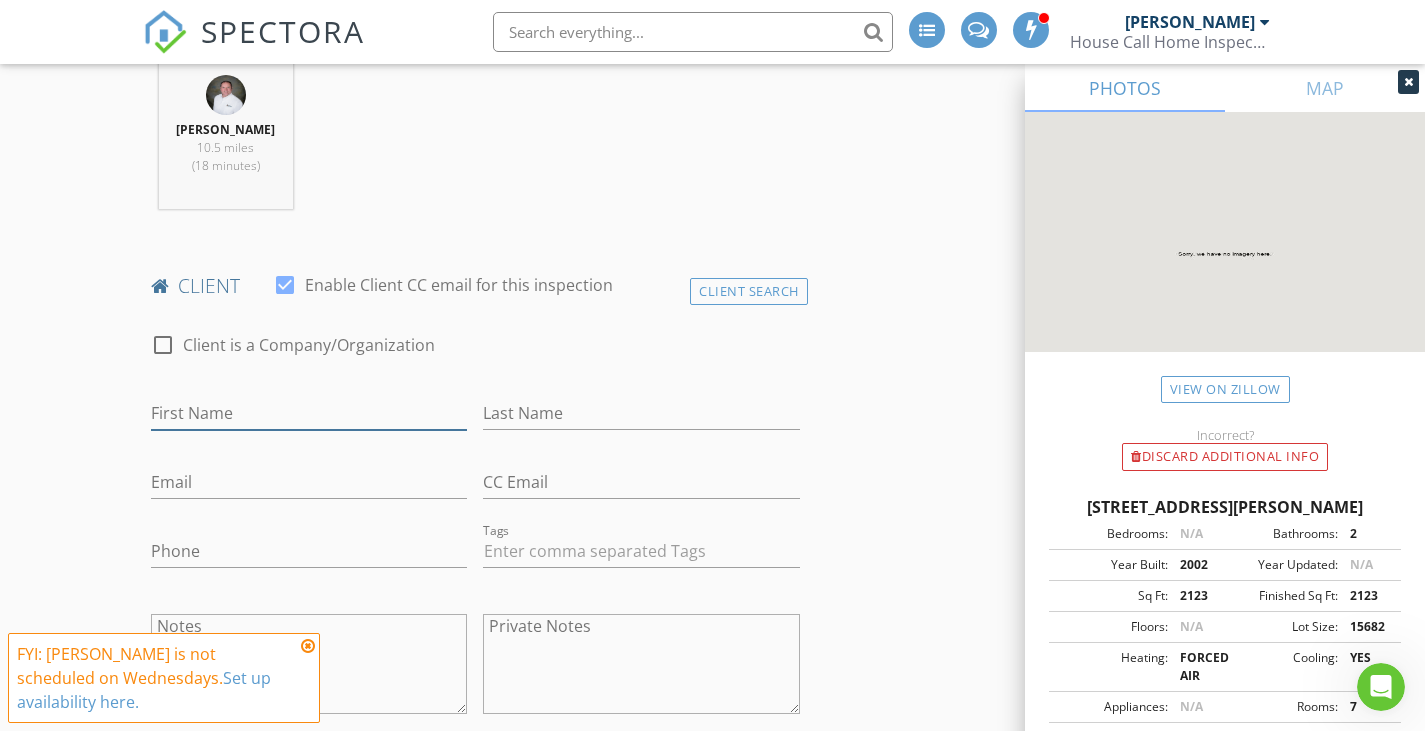 click on "First Name" at bounding box center [309, 413] 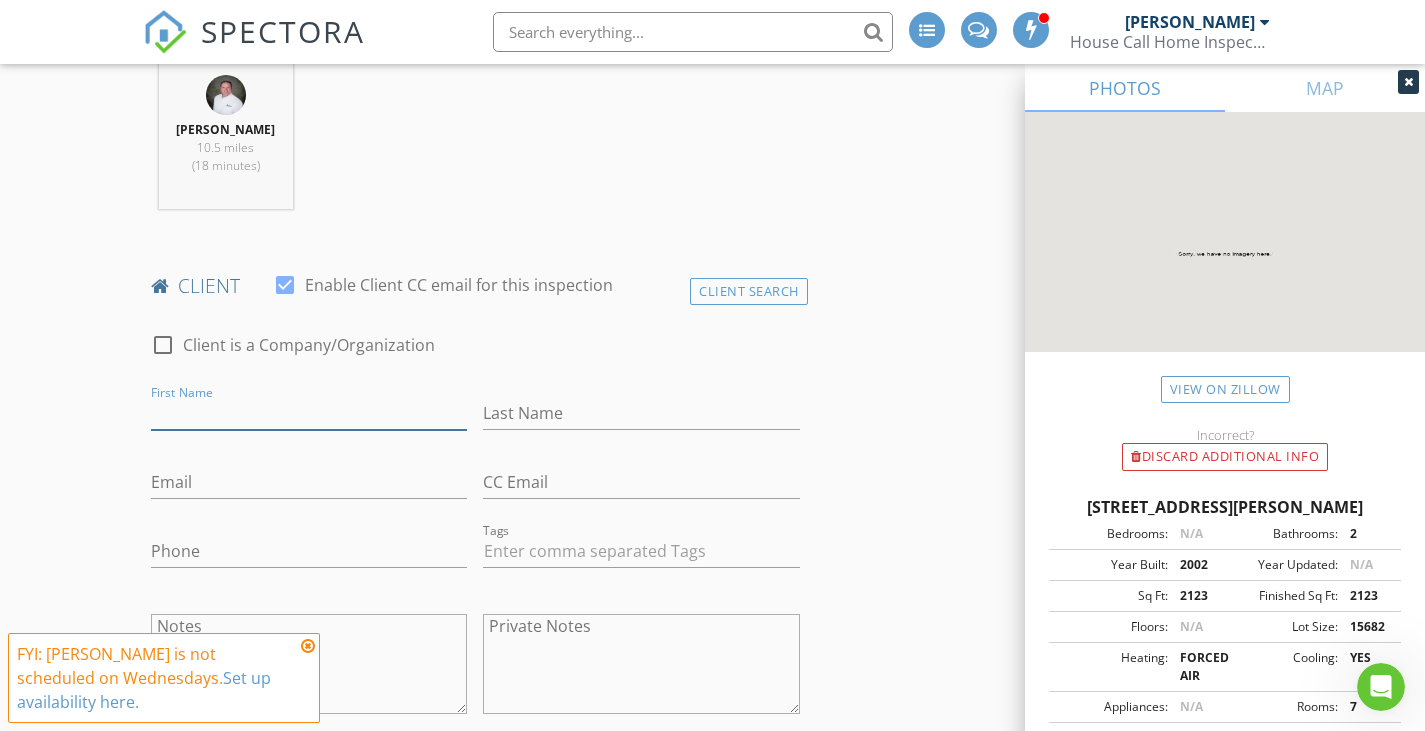 paste on "Mark and Phyllis" 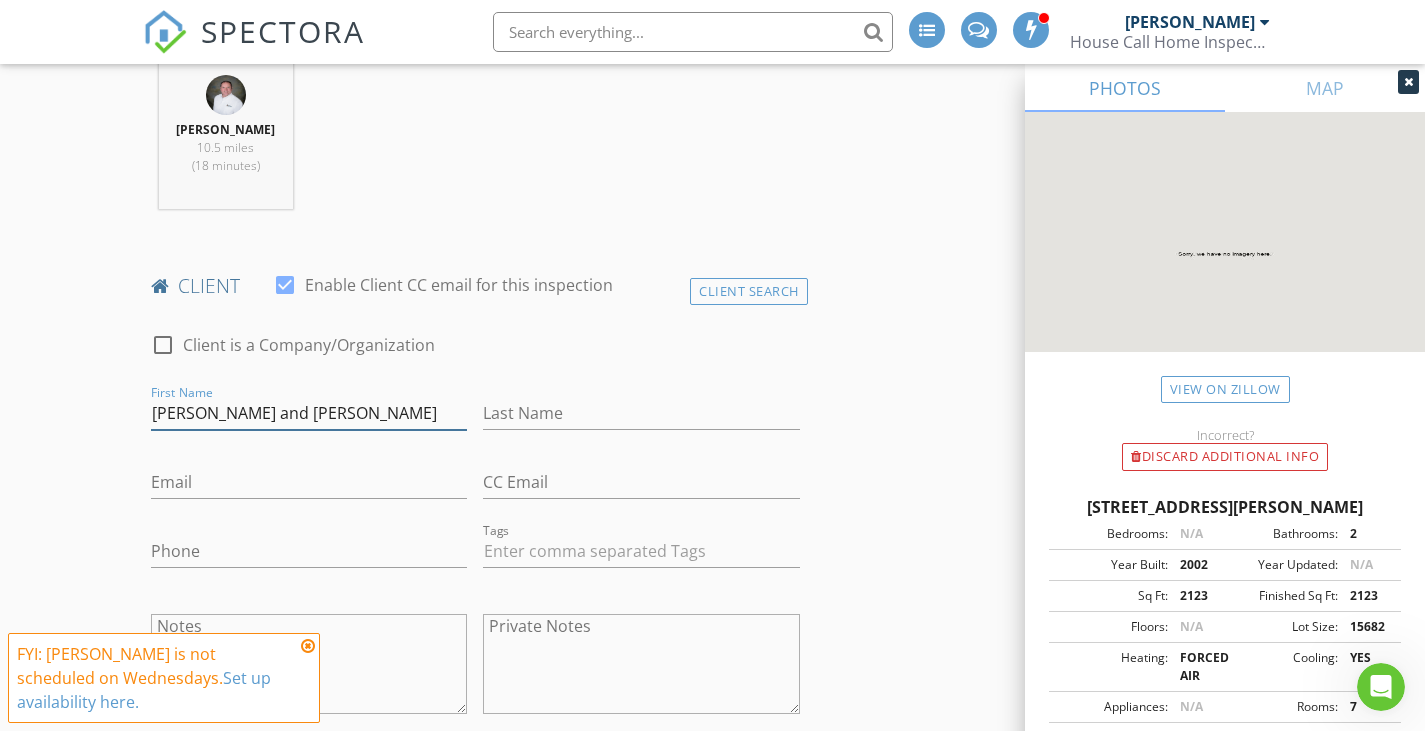 click on "Mark and Phyllis" at bounding box center (309, 413) 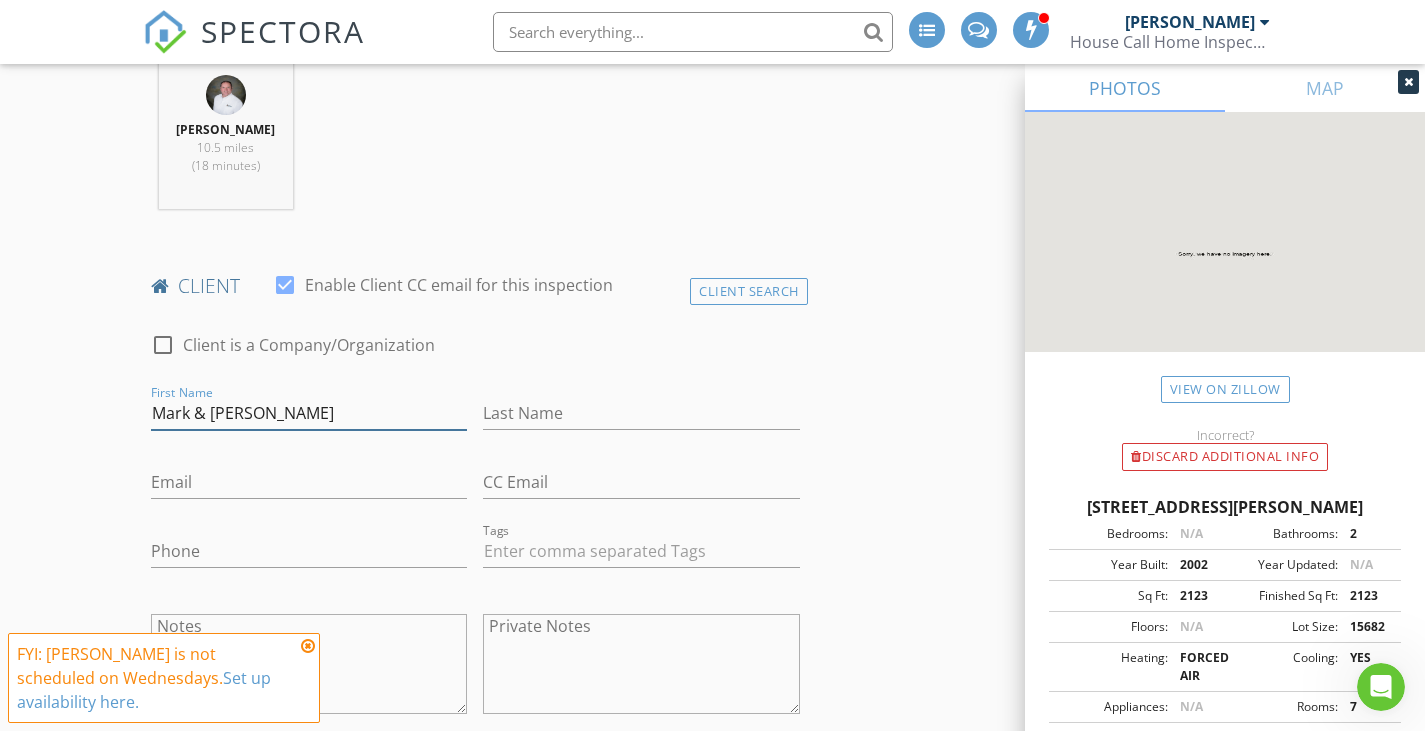 type on "Mark & Phyllis" 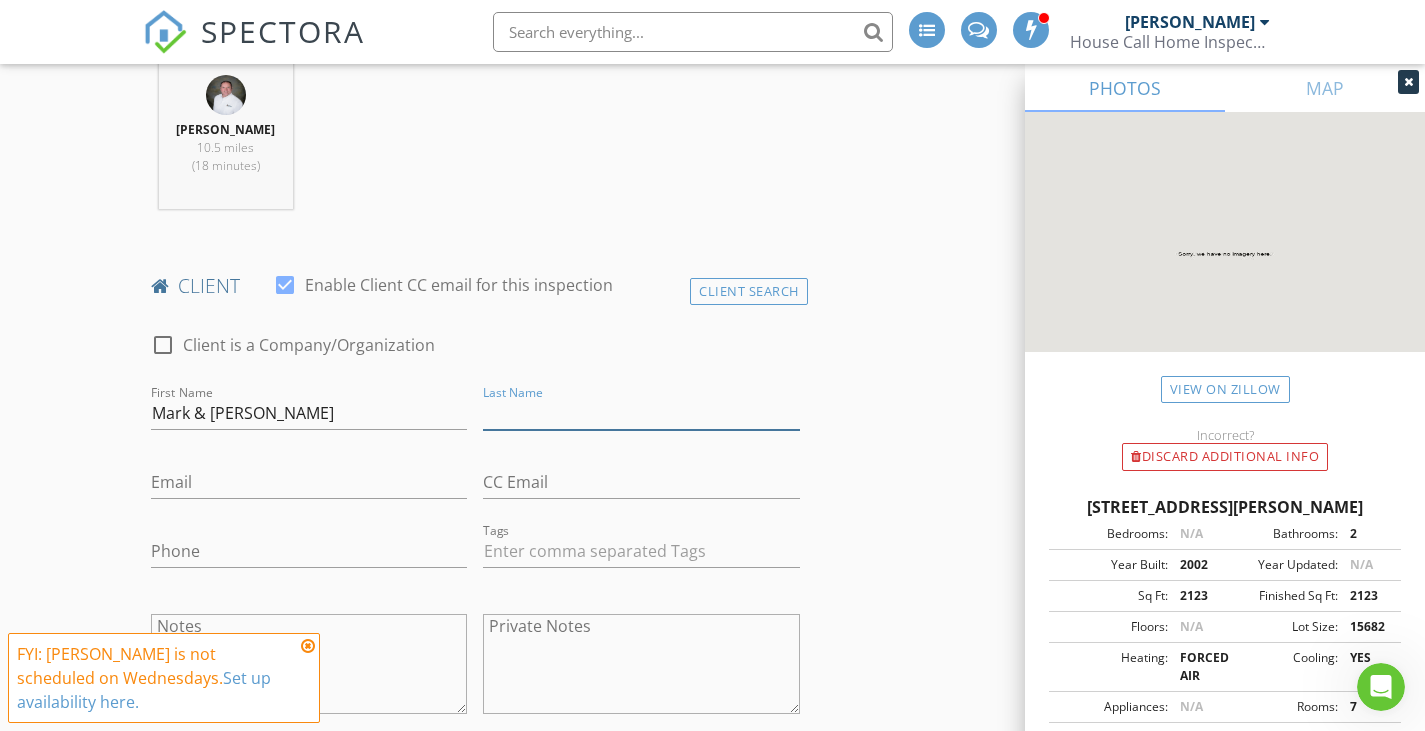 click on "Last Name" at bounding box center [641, 413] 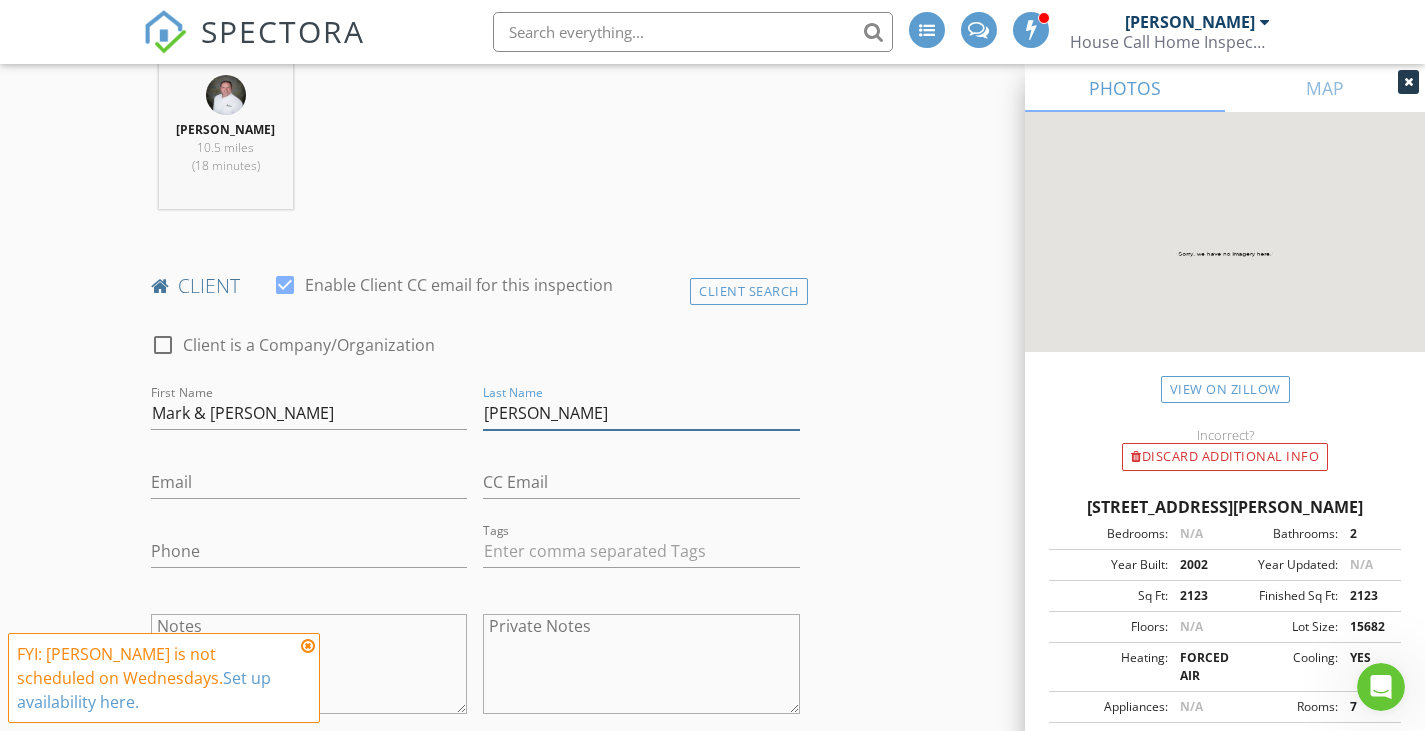 type on "Myers" 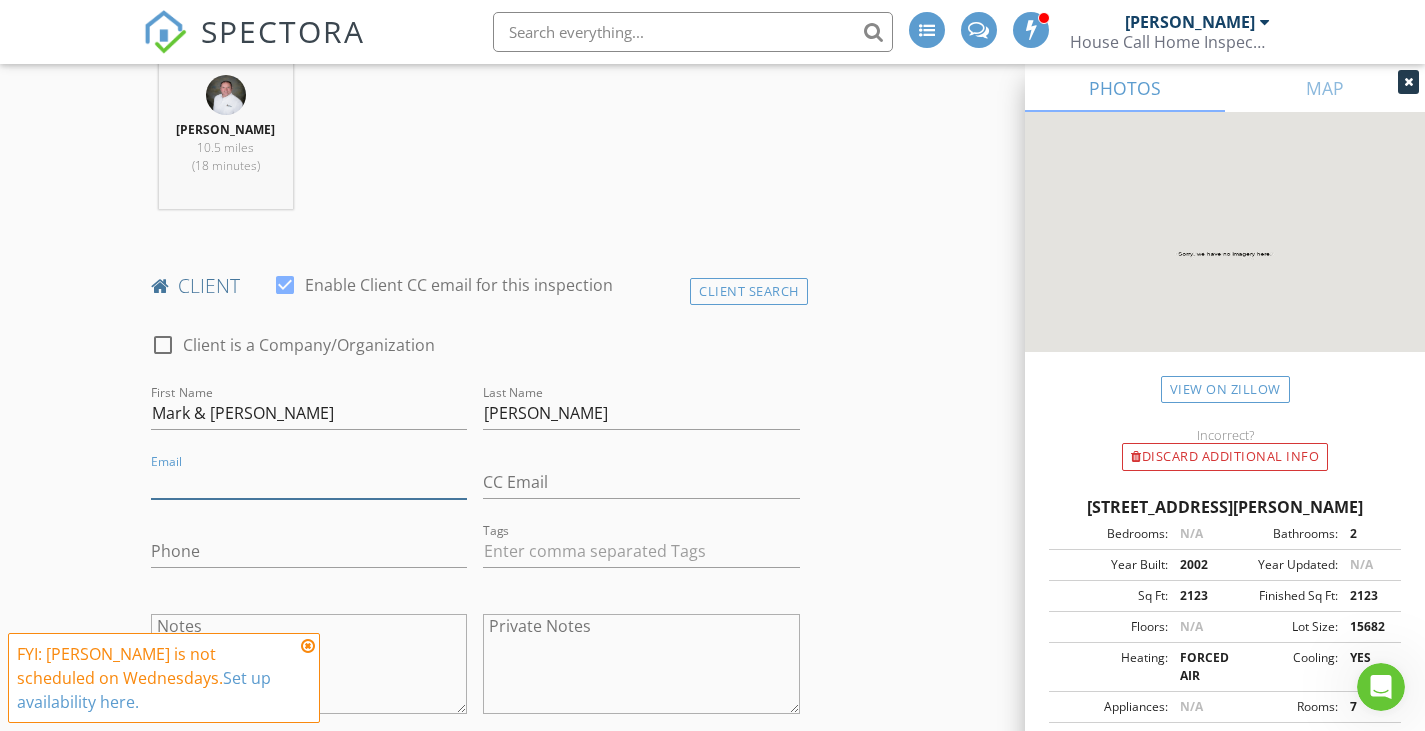 click on "Email" at bounding box center [309, 482] 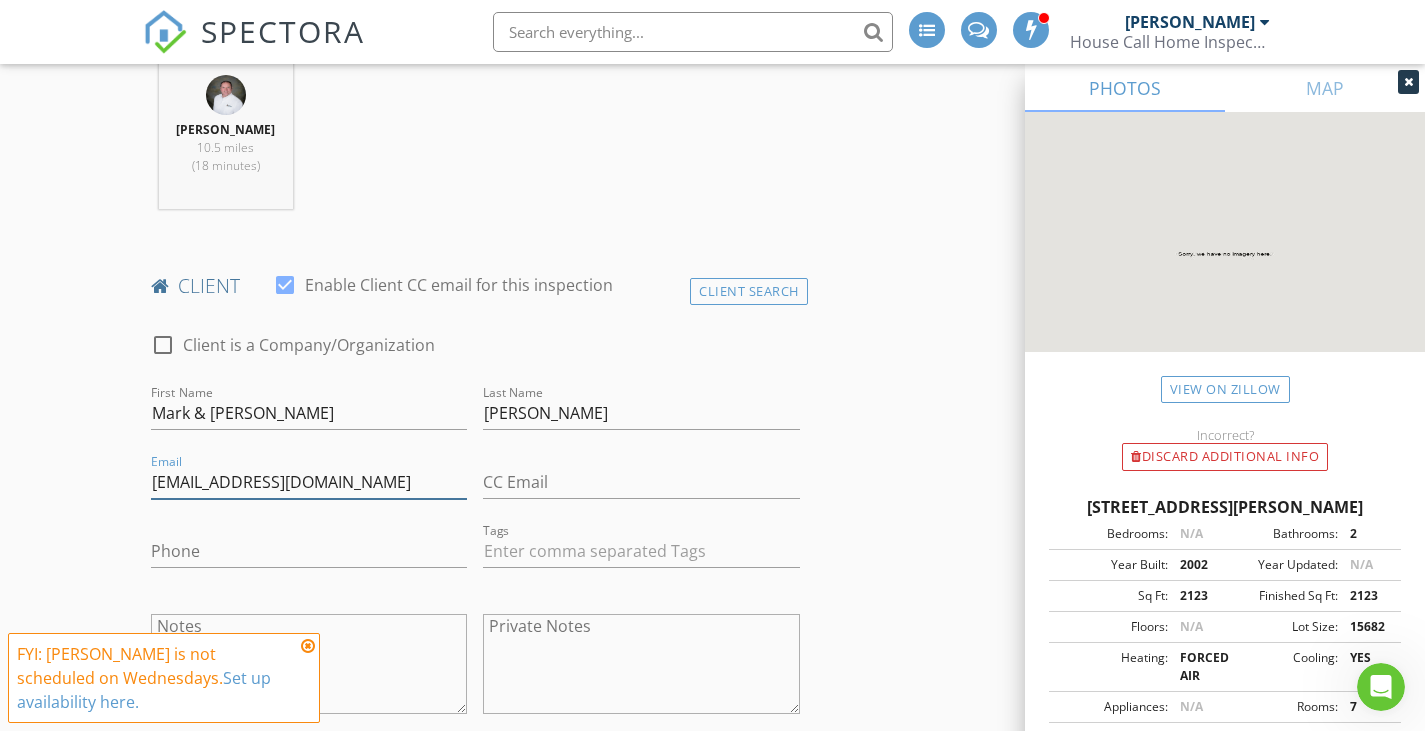 type on "Marklmyers@bellsouth.net" 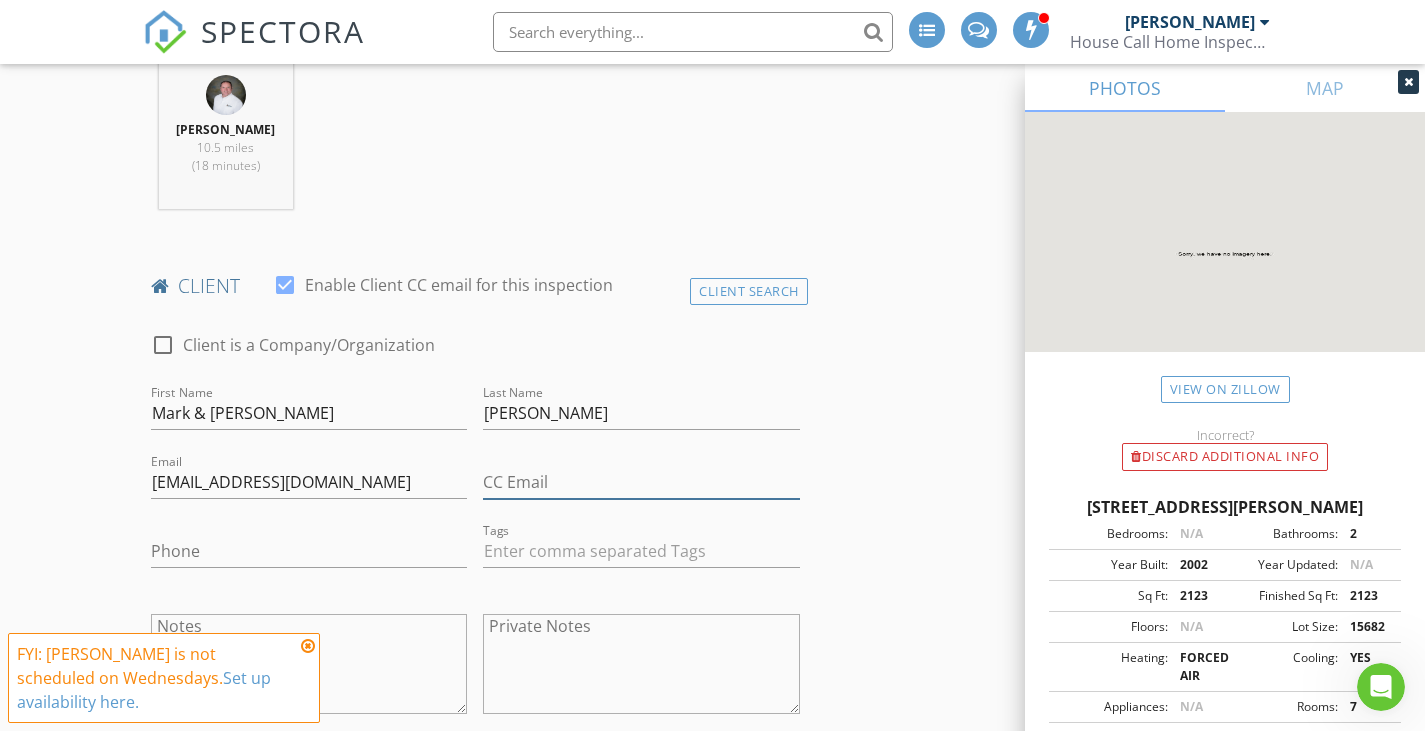 drag, startPoint x: 556, startPoint y: 497, endPoint x: 556, endPoint y: 485, distance: 12 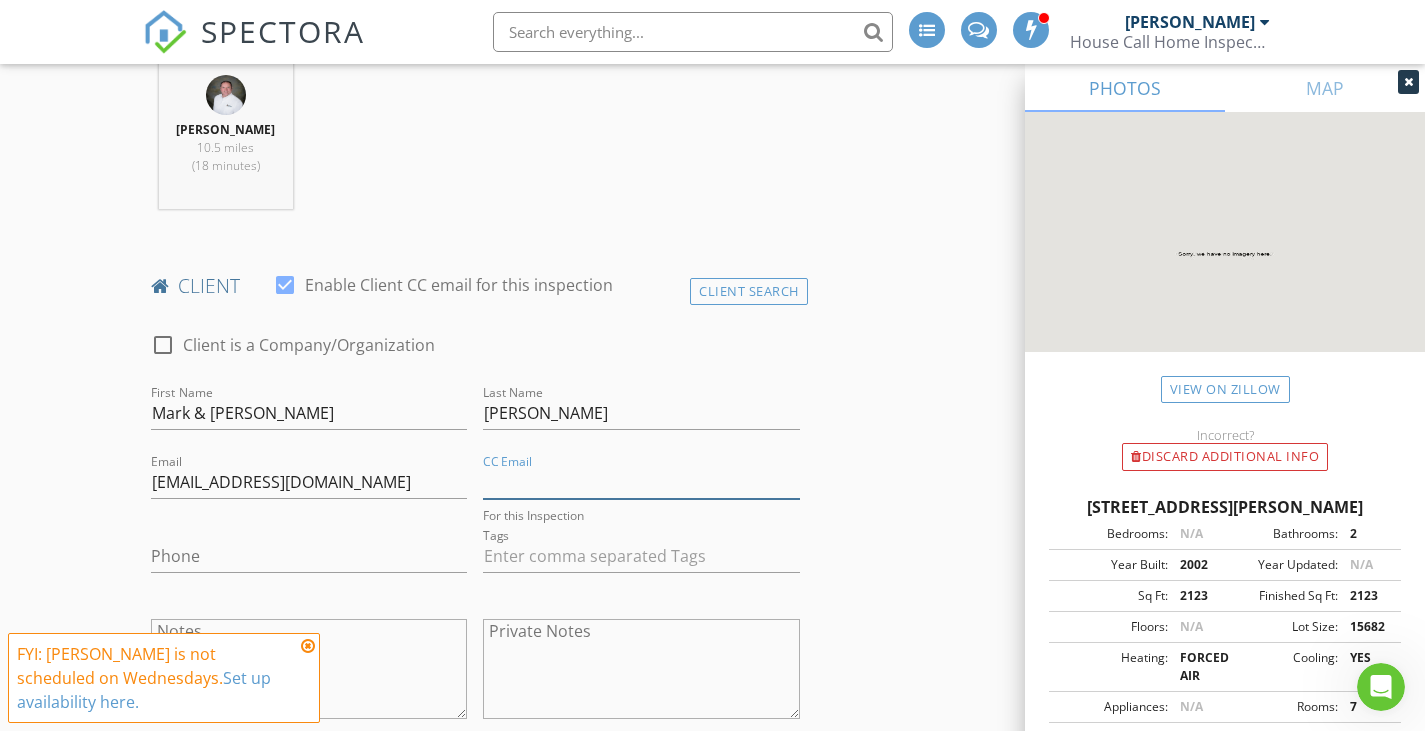 click on "CC Email" at bounding box center (641, 482) 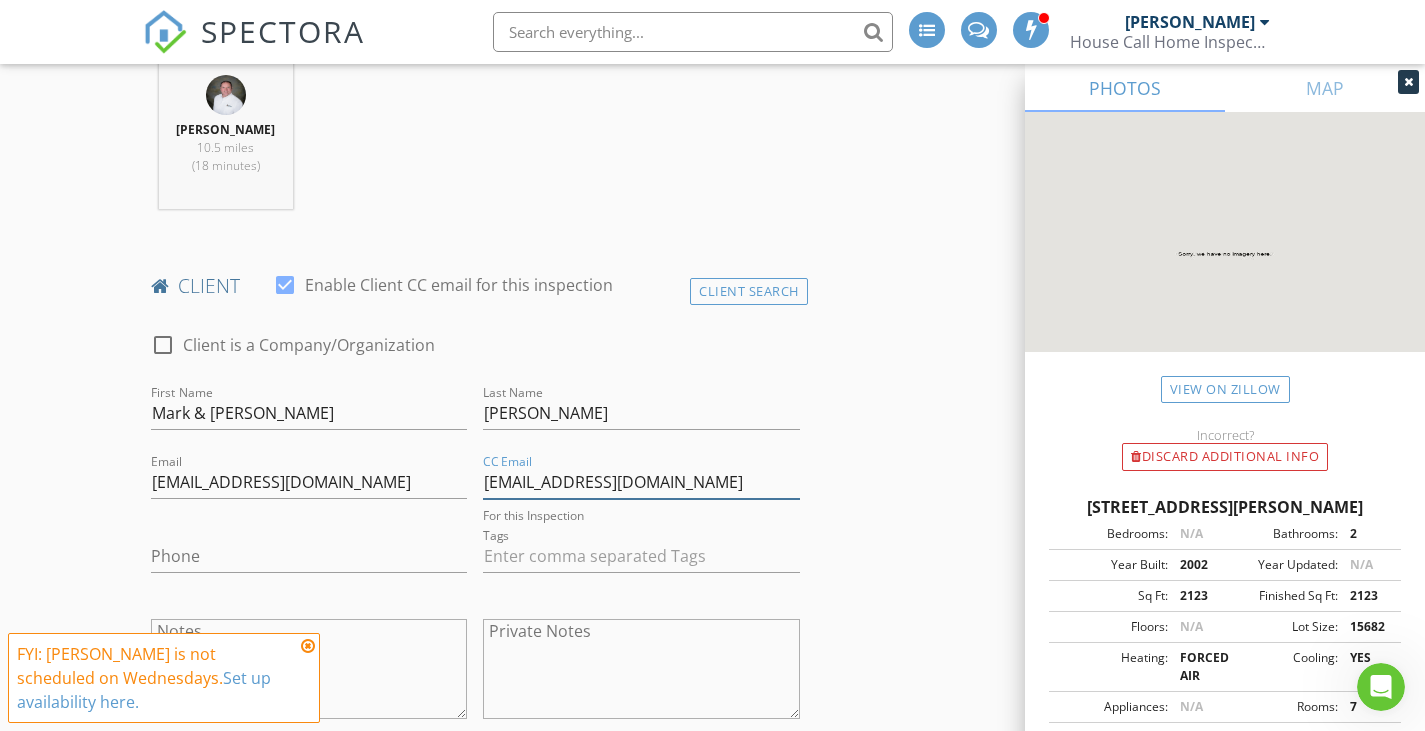 type on "P.myers205@gmail.com" 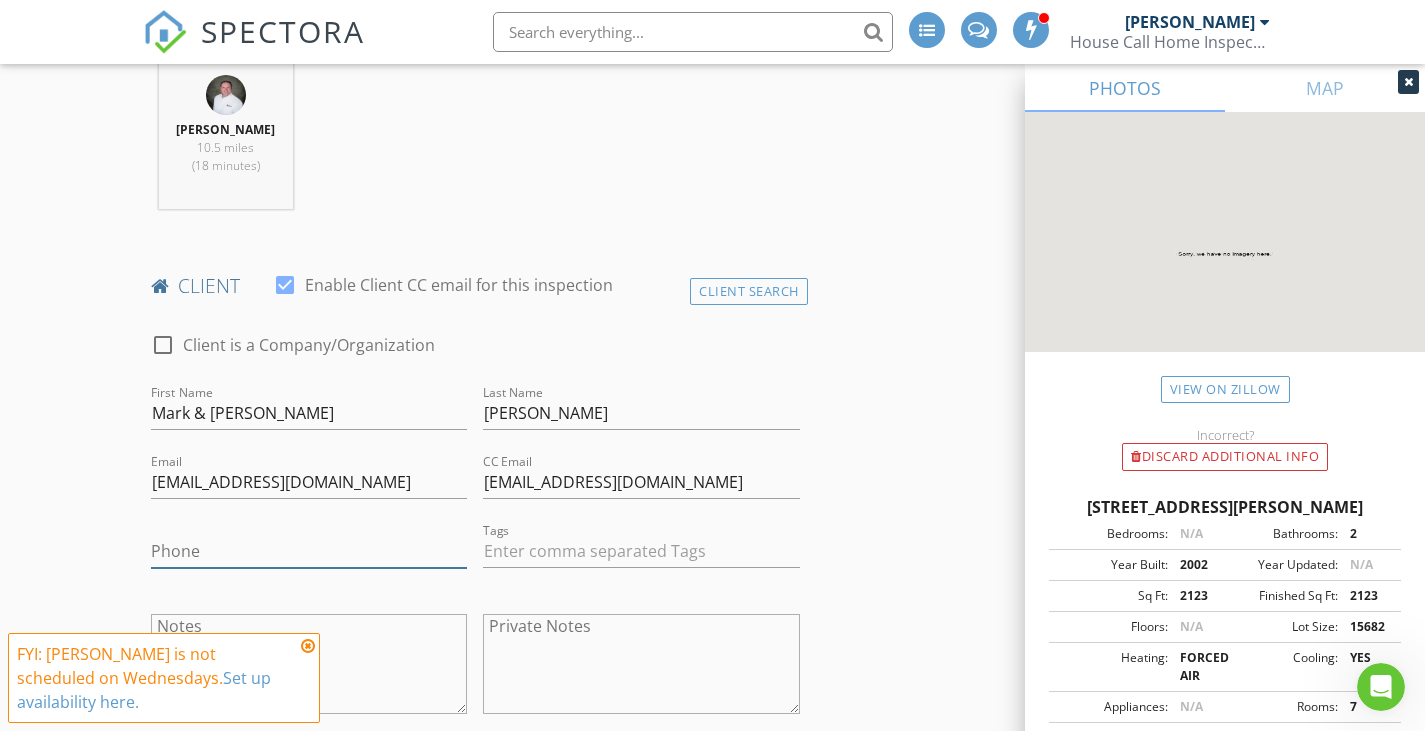 click on "Phone" at bounding box center (309, 551) 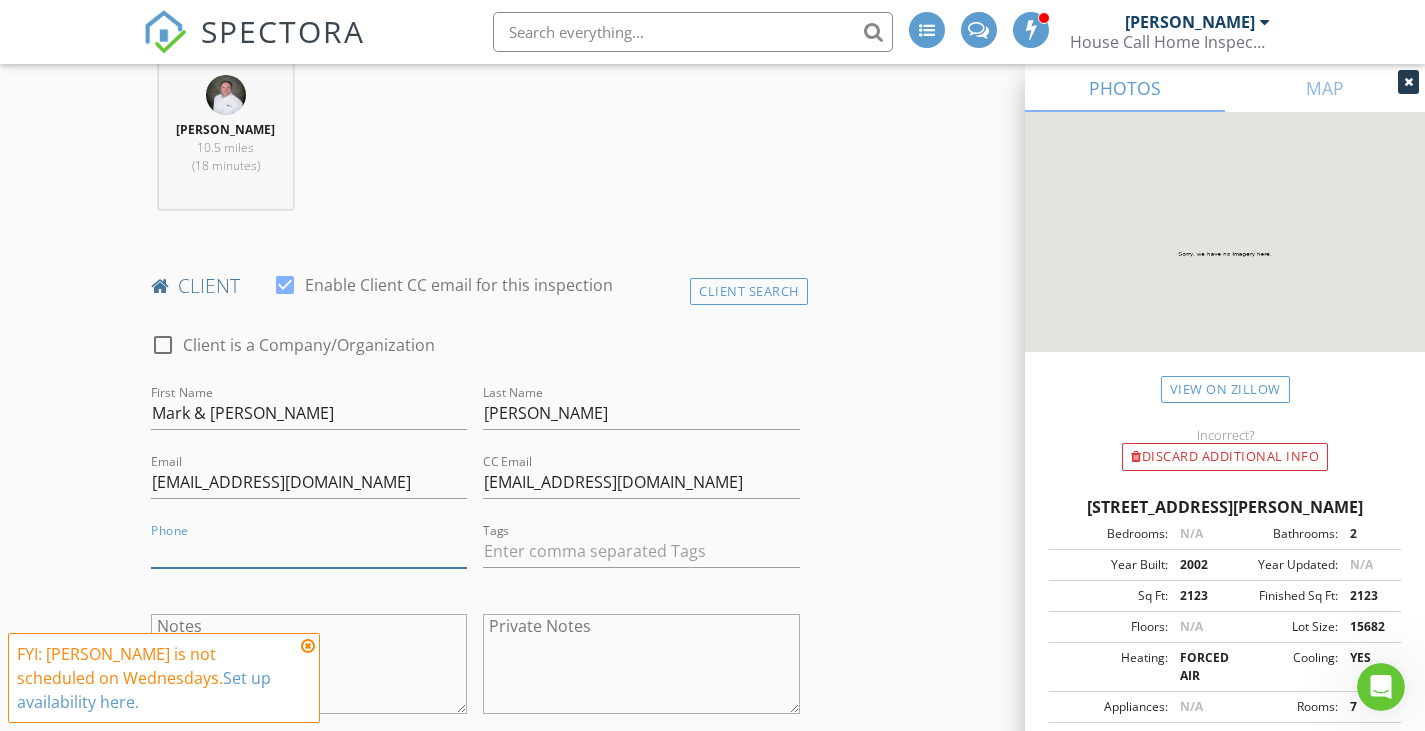 paste on "[PHONE_NUMBER]" 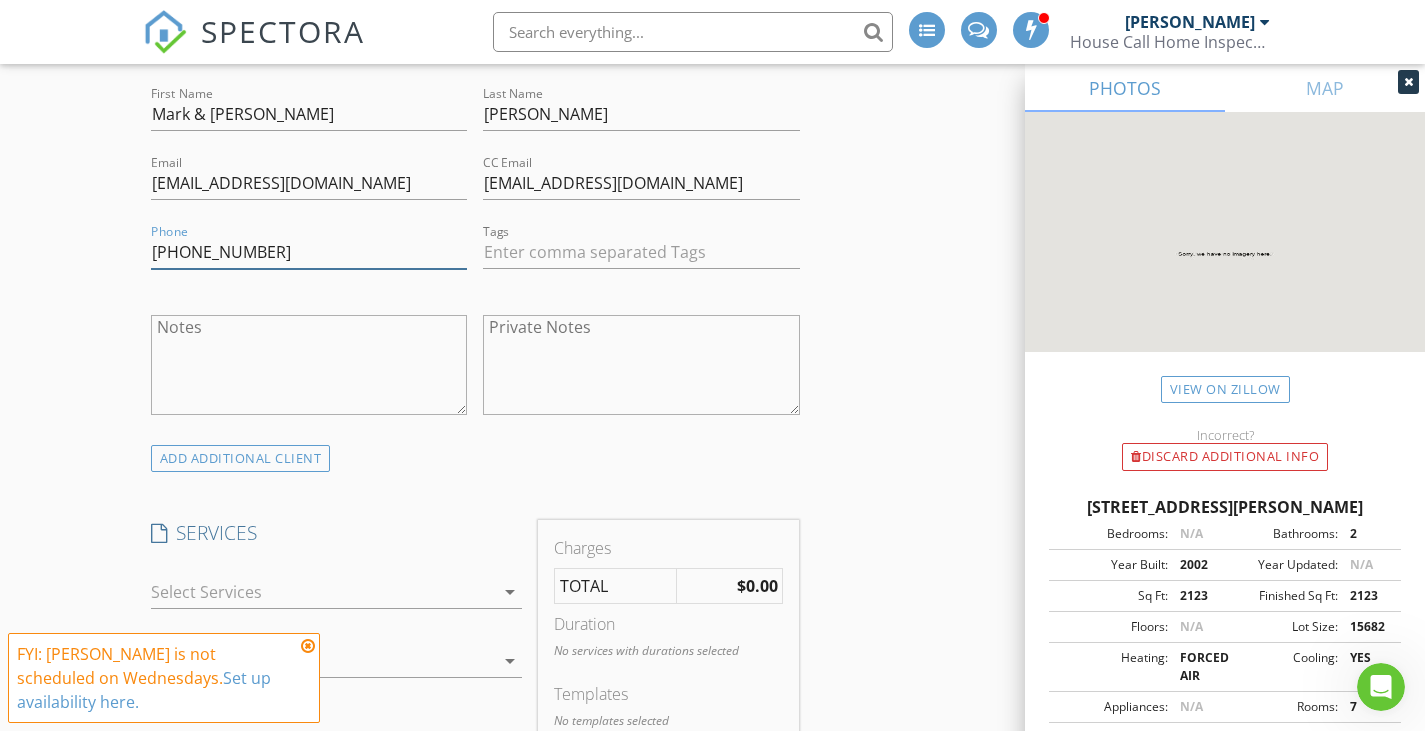 scroll, scrollTop: 1100, scrollLeft: 0, axis: vertical 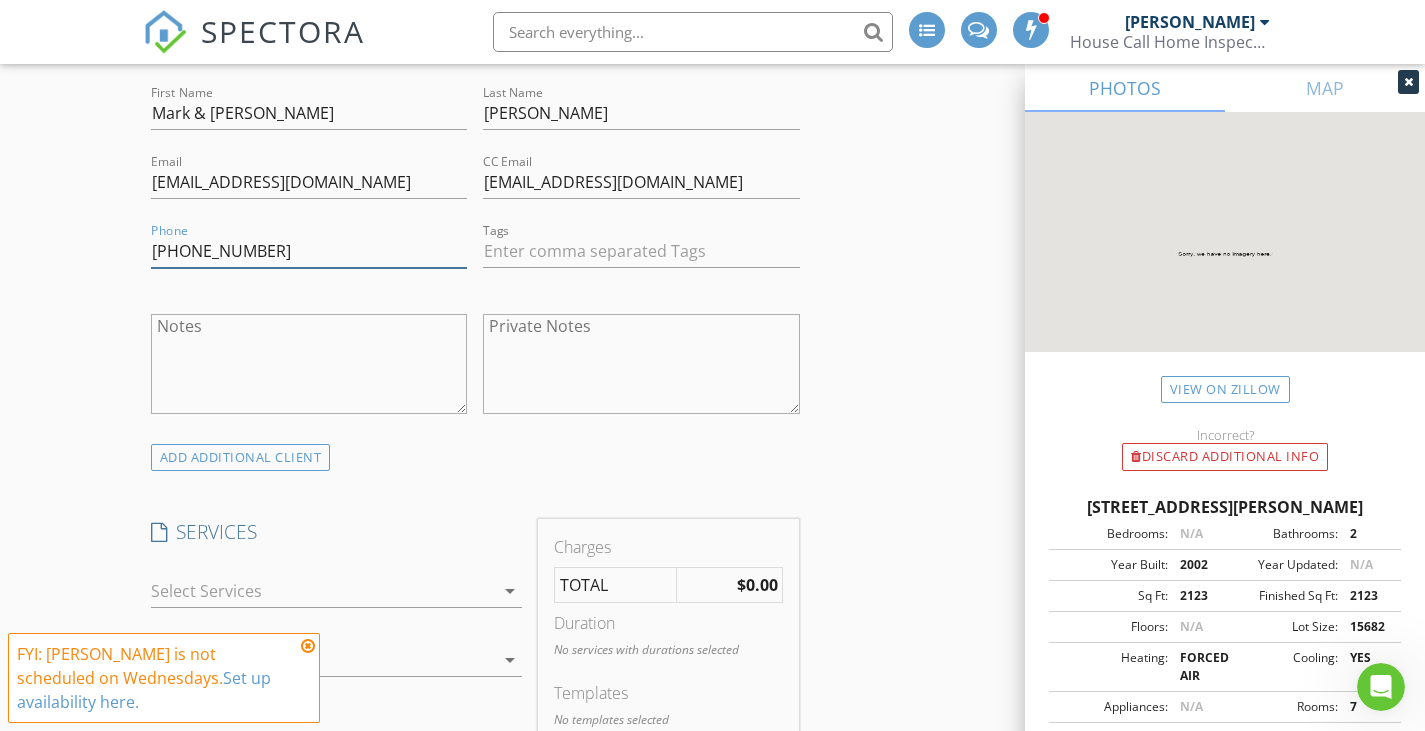 type on "[PHONE_NUMBER]" 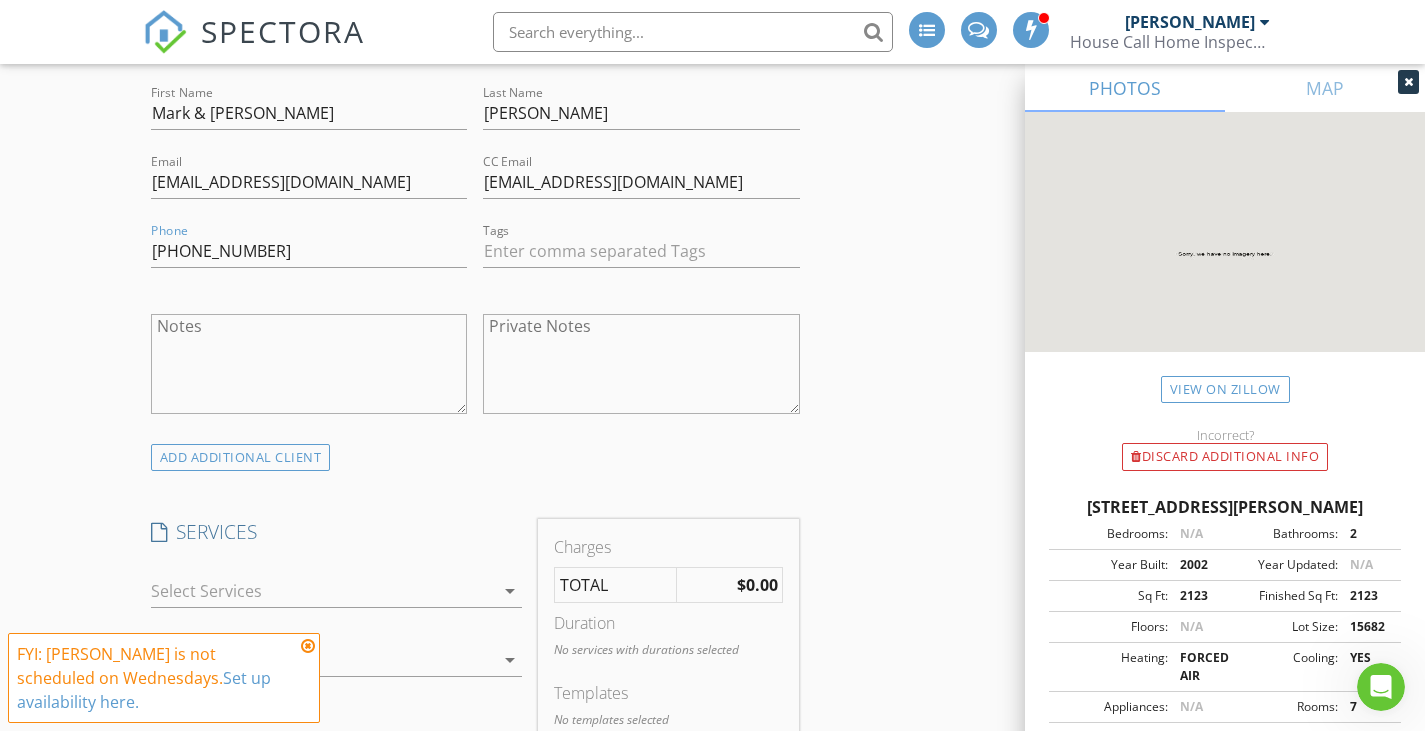 click at bounding box center (323, 591) 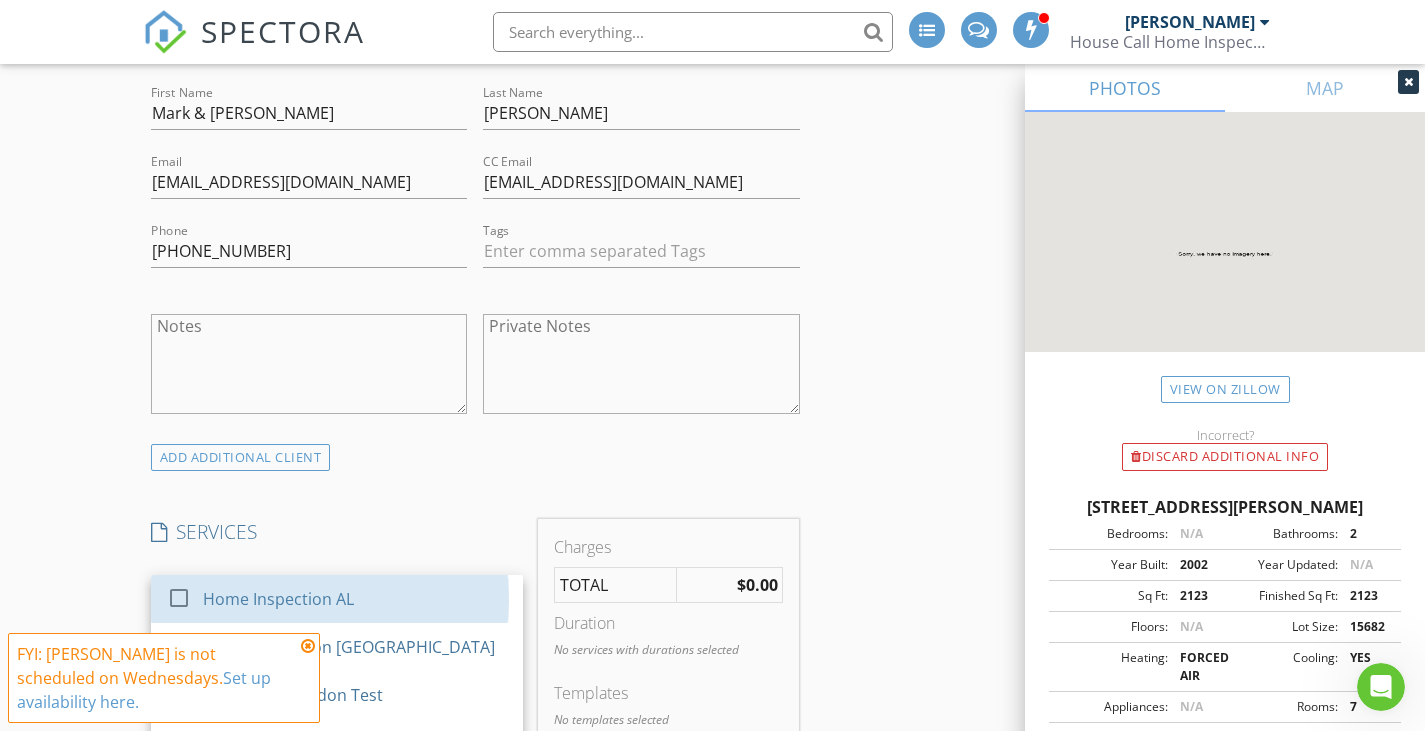 click on "Home Inspection AL" at bounding box center (355, 599) 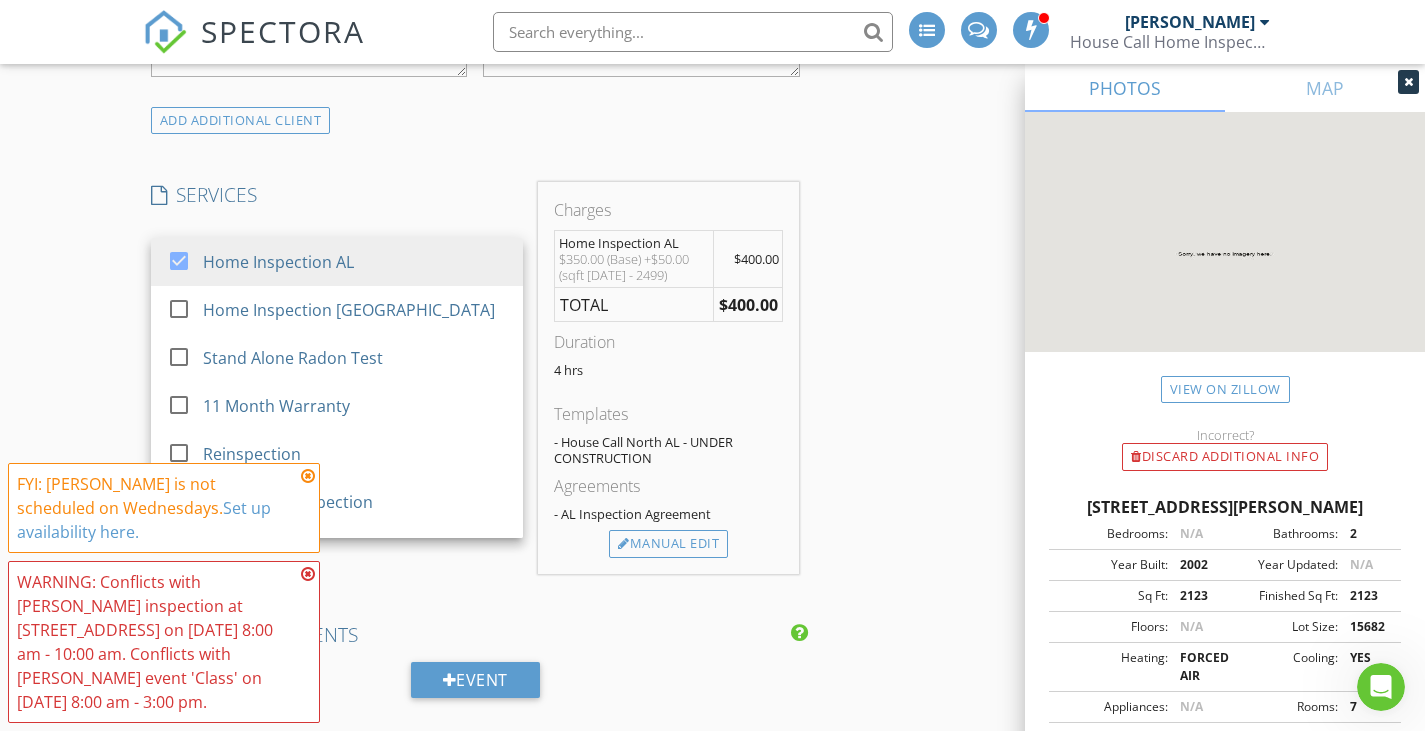 scroll, scrollTop: 1500, scrollLeft: 0, axis: vertical 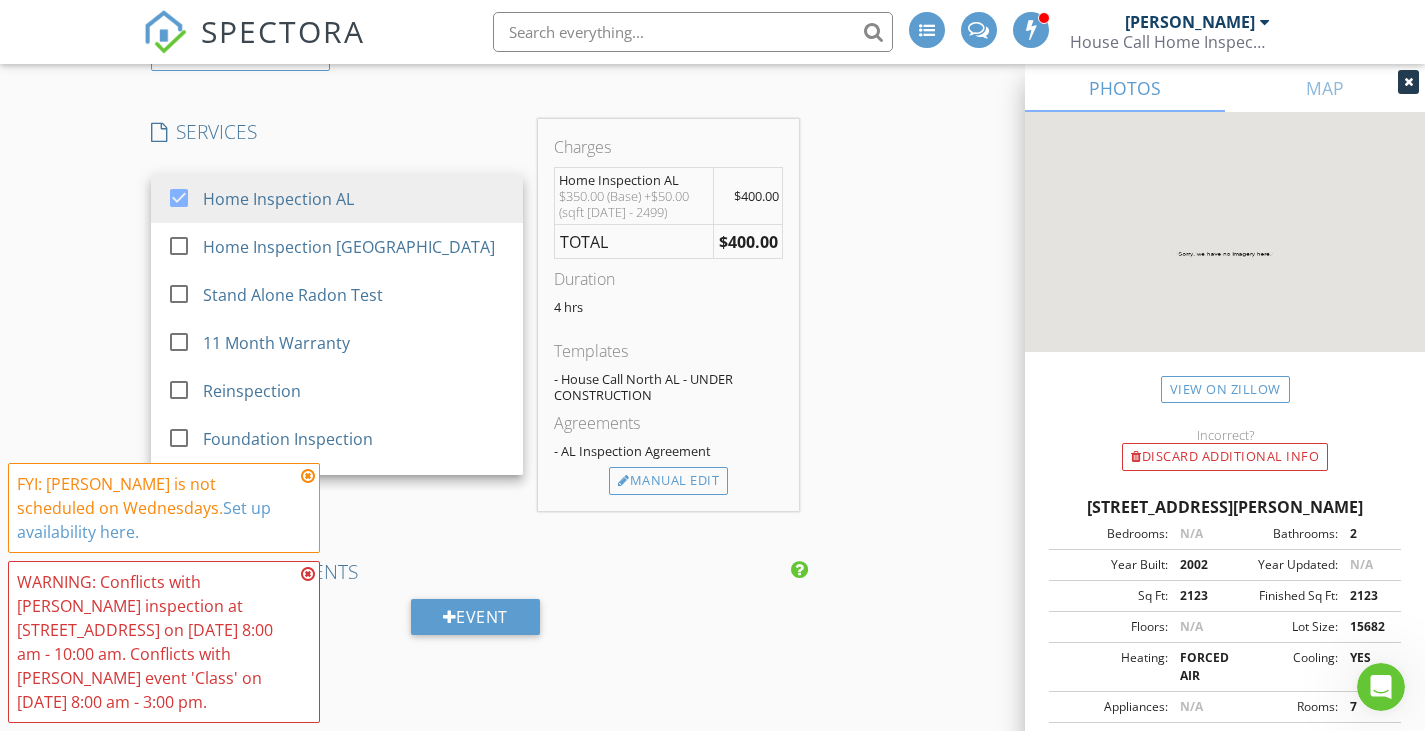 click on "INSPECTOR(S)
check_box   Devin Forsythe   PRIMARY   check_box_outline_blank   Cory Hebert     Devin Forsythe arrow_drop_down   check_box_outline_blank Devin Forsythe specifically requested
Date/Time
07/16/2025 8:00 AM
Location
Address Search       Address 130 Bramble Ct   Unit   City Florence   State AL   Zip 35630   County Lauderdale     Square Feet 2123   Year Built 2002   Foundation Slab arrow_drop_down     Devin Forsythe     10.5 miles     (18 minutes)
client
check_box Enable Client CC email for this inspection   Client Search     check_box_outline_blank Client is a Company/Organization     First Name Mark & Phyllis   Last Name Myers   Email Marklmyers@bellsouth.net   CC Email P.myers205@gmail.com   Phone 205-834-3725         Tags         Notes   Private Notes
ADD ADDITIONAL client
check_box" at bounding box center [713, 645] 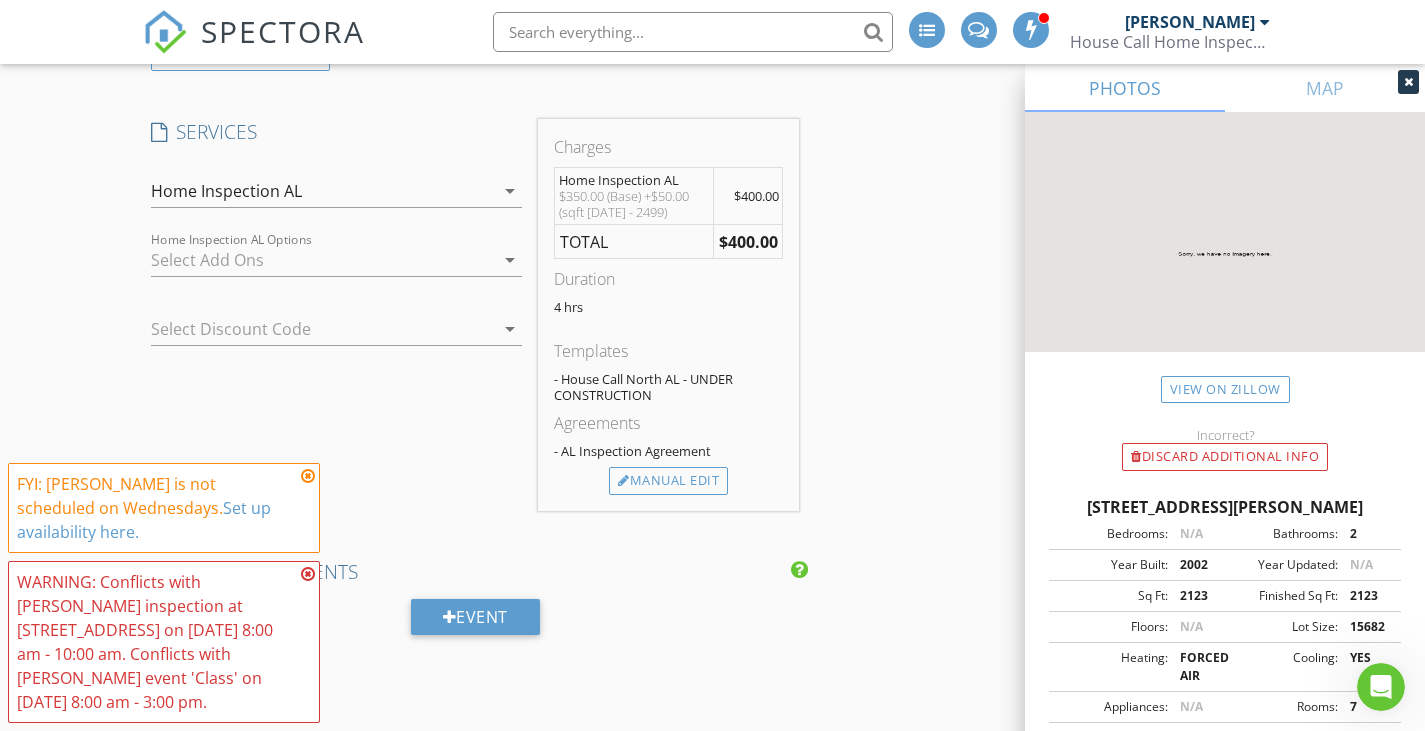 click at bounding box center (323, 260) 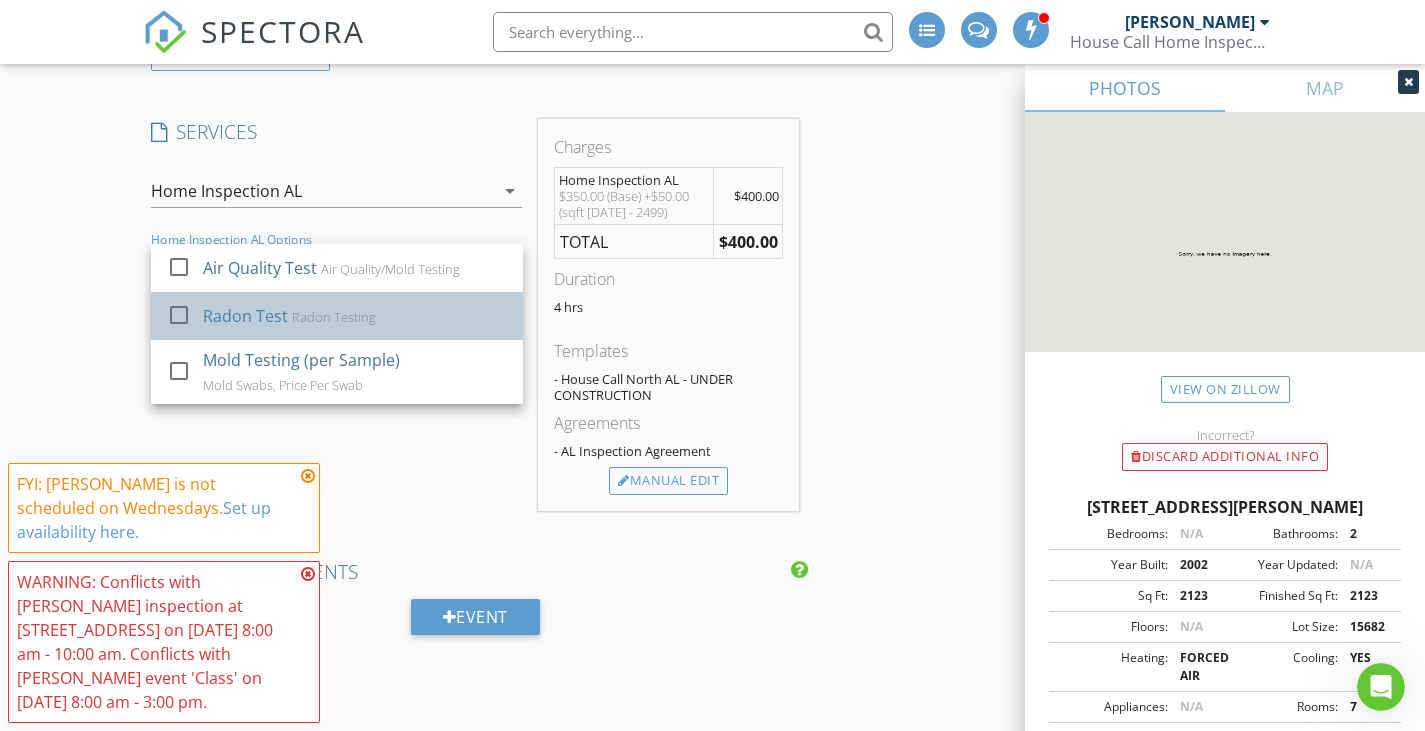 click on "Radon Testing" at bounding box center (334, 317) 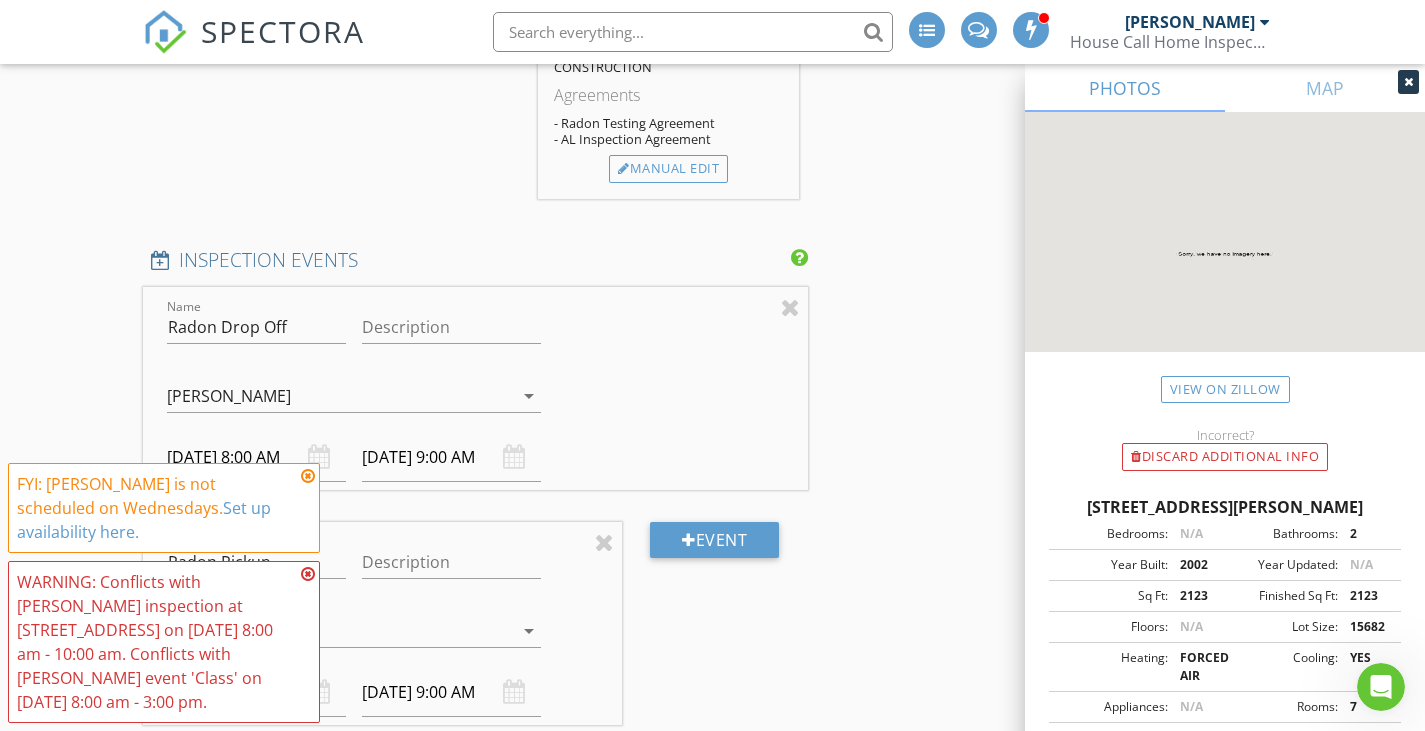 scroll, scrollTop: 2000, scrollLeft: 0, axis: vertical 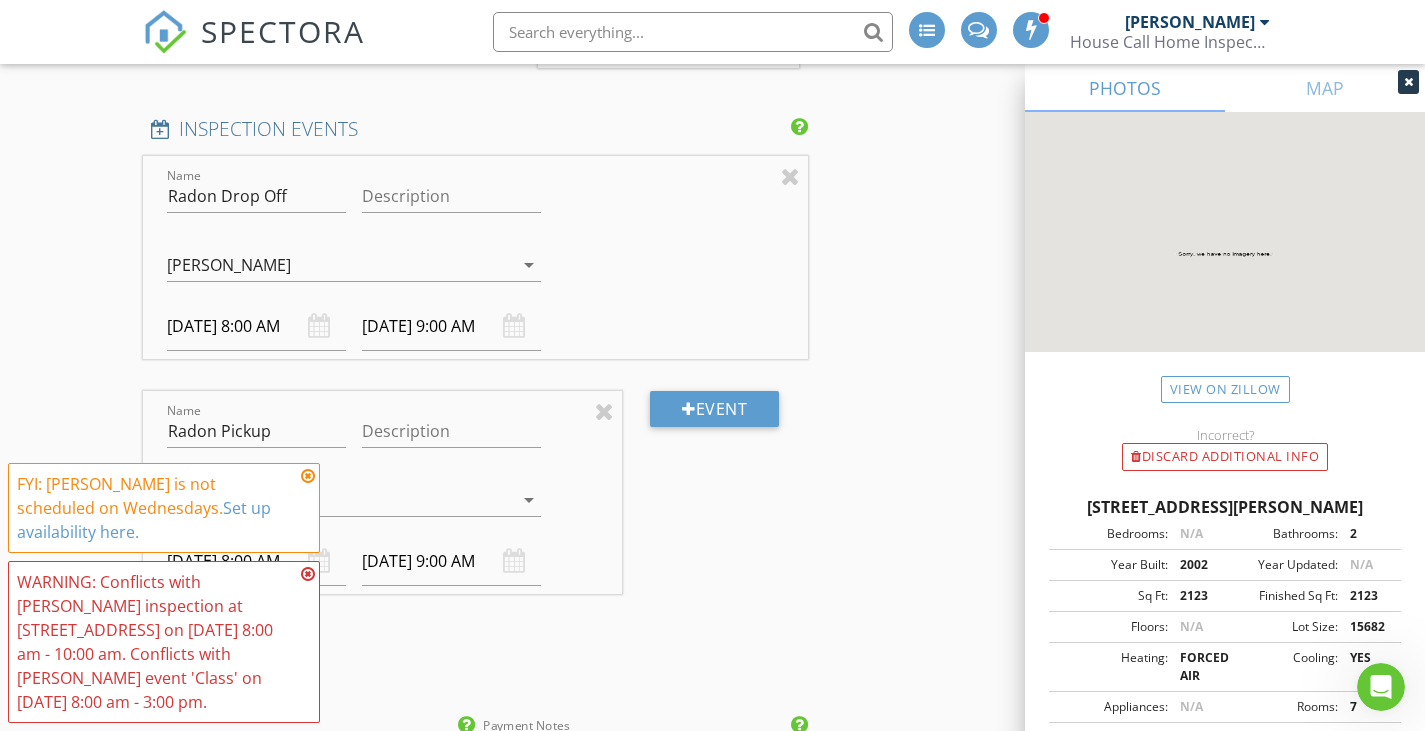 click on "INSPECTOR(S)
check_box   Devin Forsythe   PRIMARY   check_box_outline_blank   Cory Hebert     Devin Forsythe arrow_drop_down   check_box_outline_blank Devin Forsythe specifically requested
Date/Time
07/16/2025 8:00 AM
Location
Address Search       Address 130 Bramble Ct   Unit   City Florence   State AL   Zip 35630   County Lauderdale     Square Feet 2123   Year Built 2002   Foundation Slab arrow_drop_down     Devin Forsythe     10.5 miles     (18 minutes)
client
check_box Enable Client CC email for this inspection   Client Search     check_box_outline_blank Client is a Company/Organization     First Name Mark & Phyllis   Last Name Myers   Email Marklmyers@bellsouth.net   CC Email P.myers205@gmail.com   Phone 205-834-3725         Tags         Notes   Private Notes
ADD ADDITIONAL client
check_box" at bounding box center (713, 382) 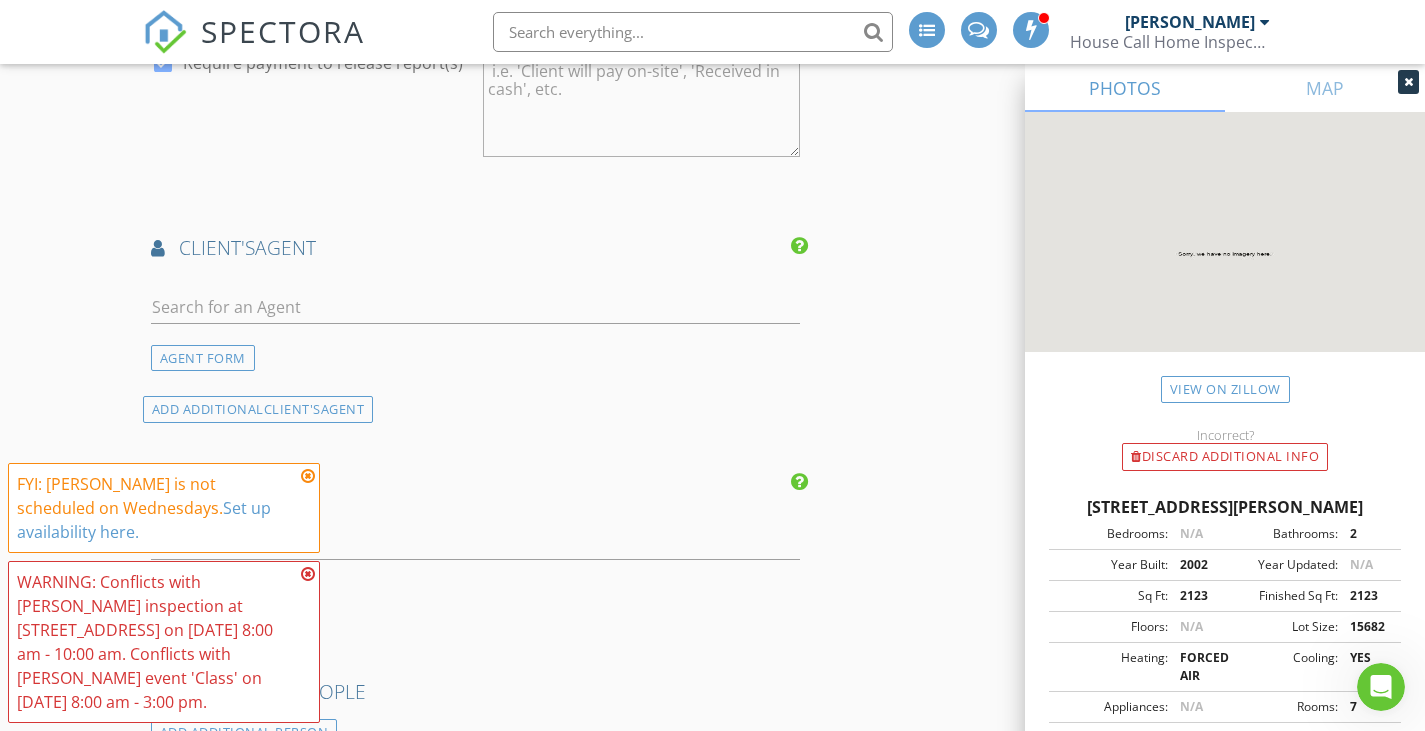 scroll, scrollTop: 2700, scrollLeft: 0, axis: vertical 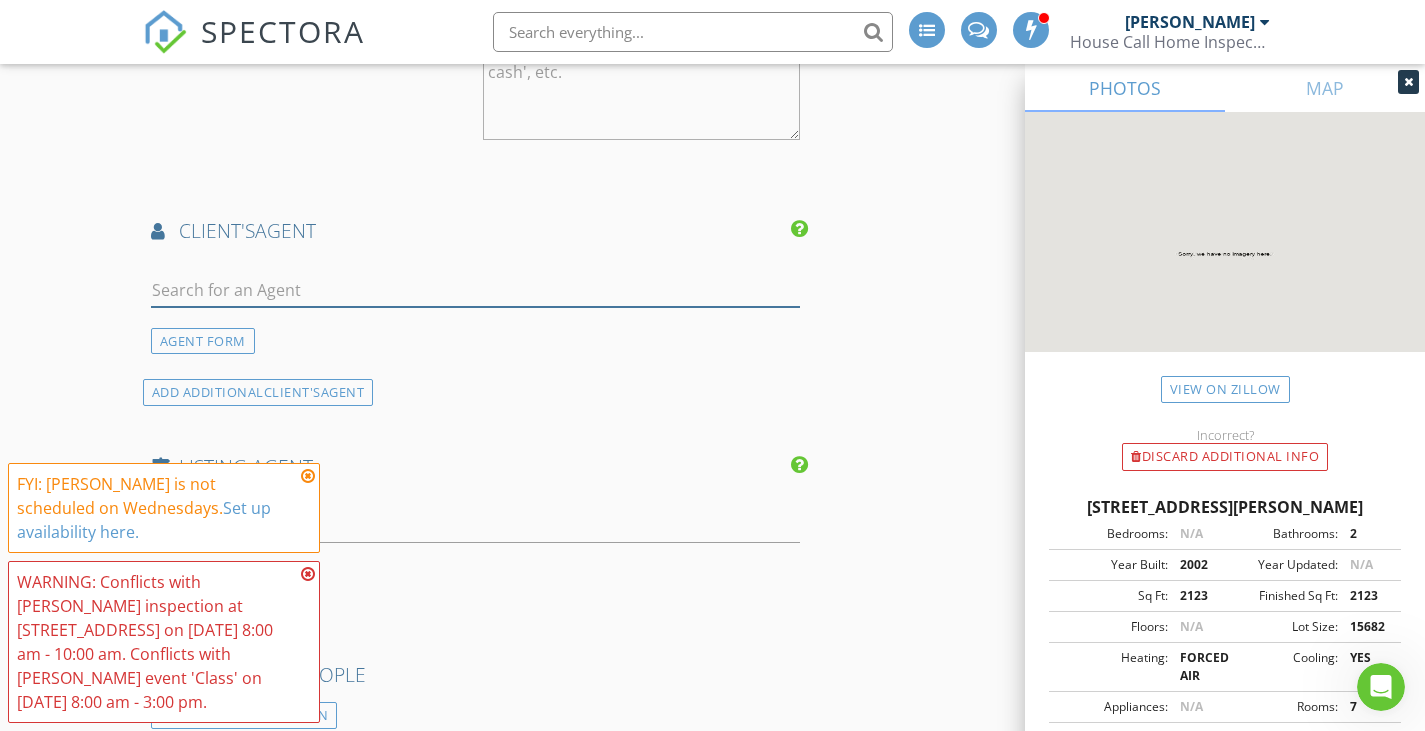 click at bounding box center [475, 290] 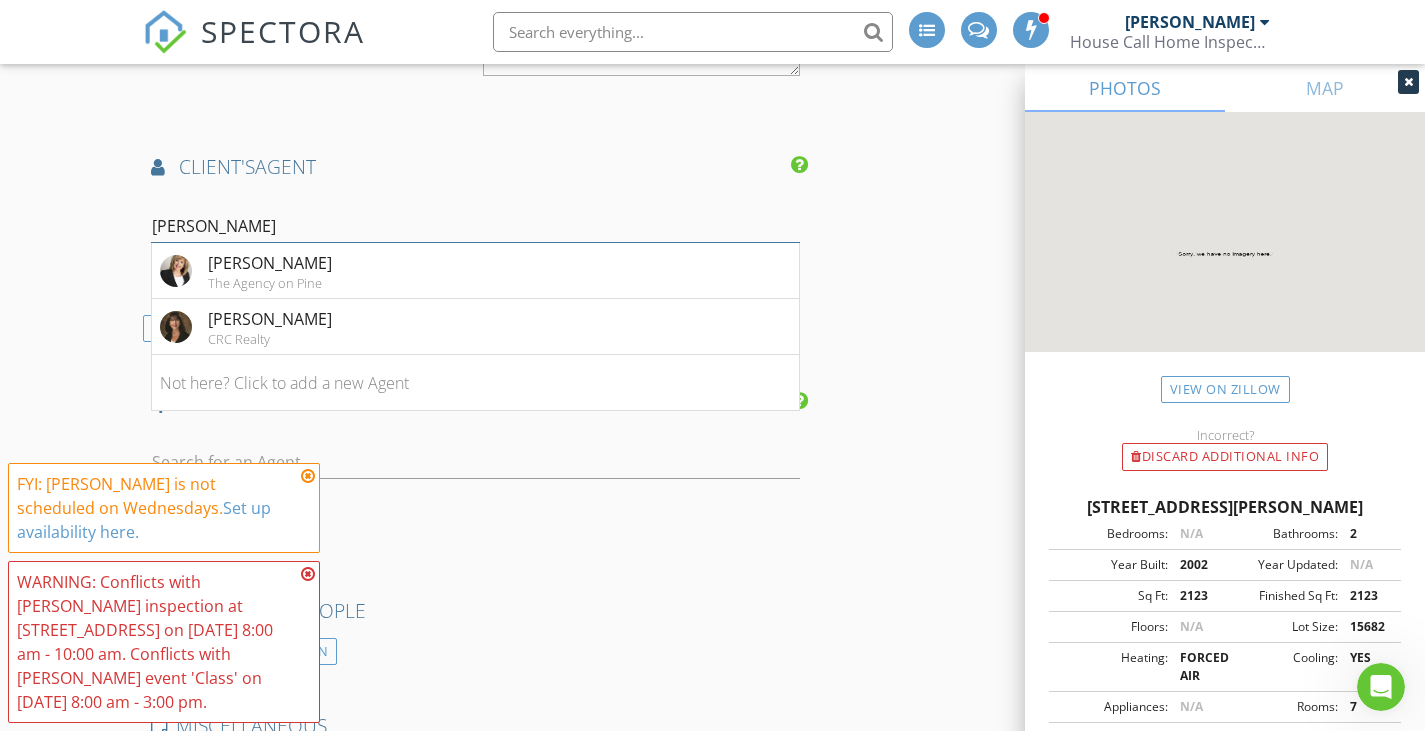 scroll, scrollTop: 2800, scrollLeft: 0, axis: vertical 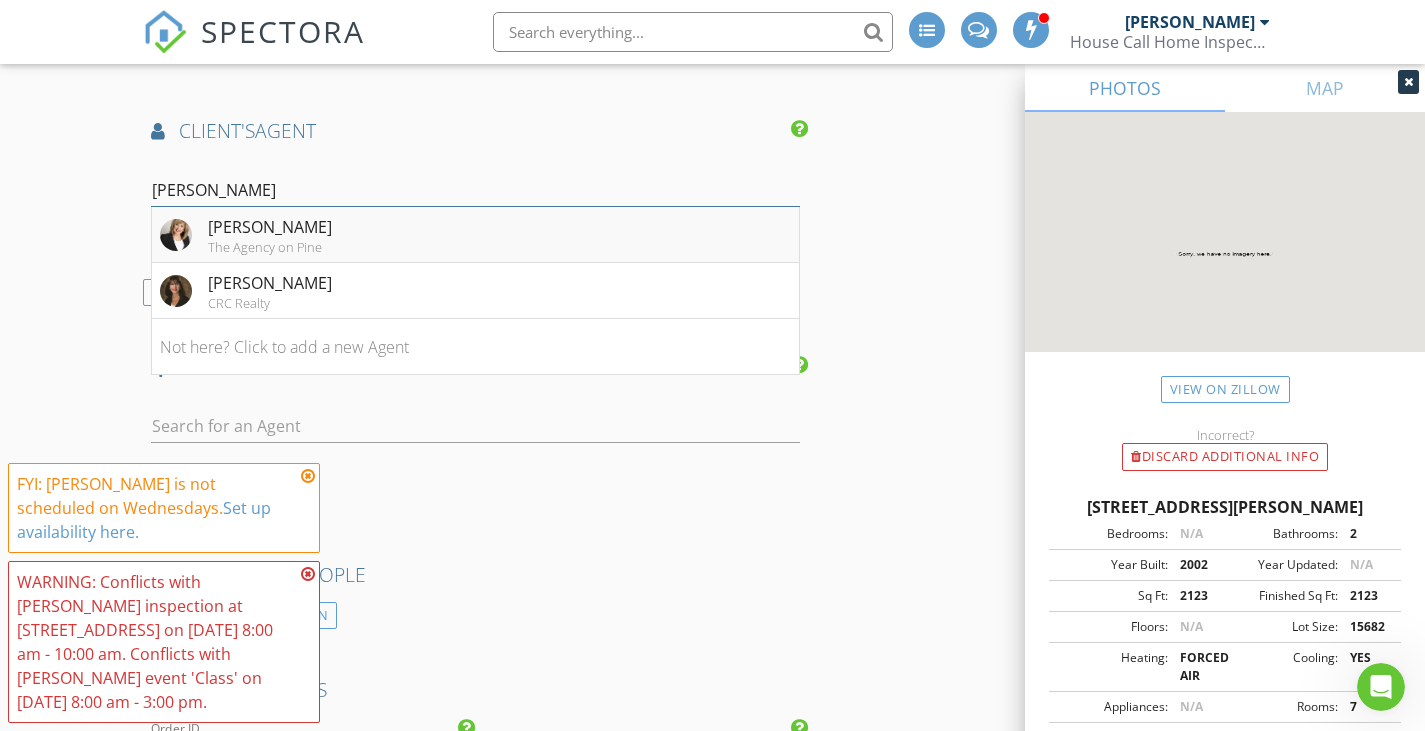type on "judy" 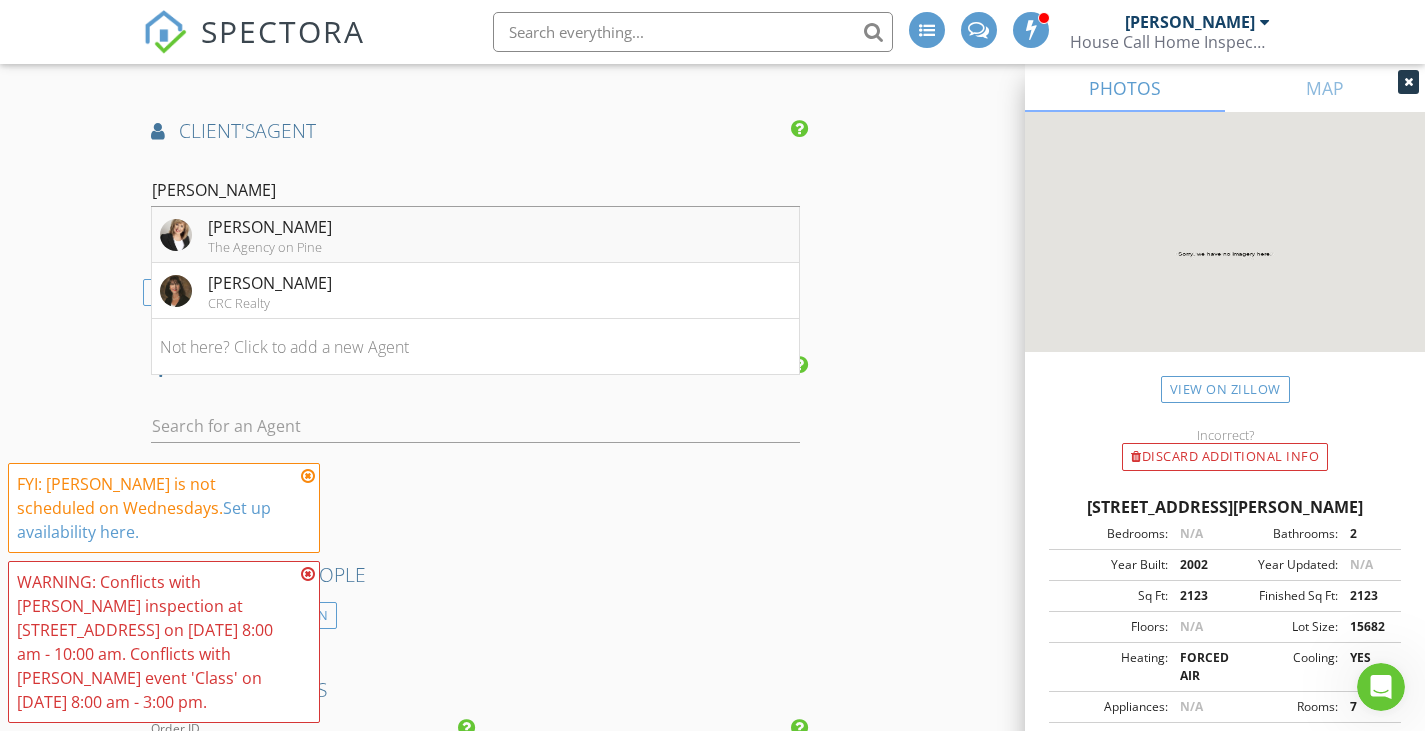 click on "Judy Young
The Agency on Pine" at bounding box center [475, 235] 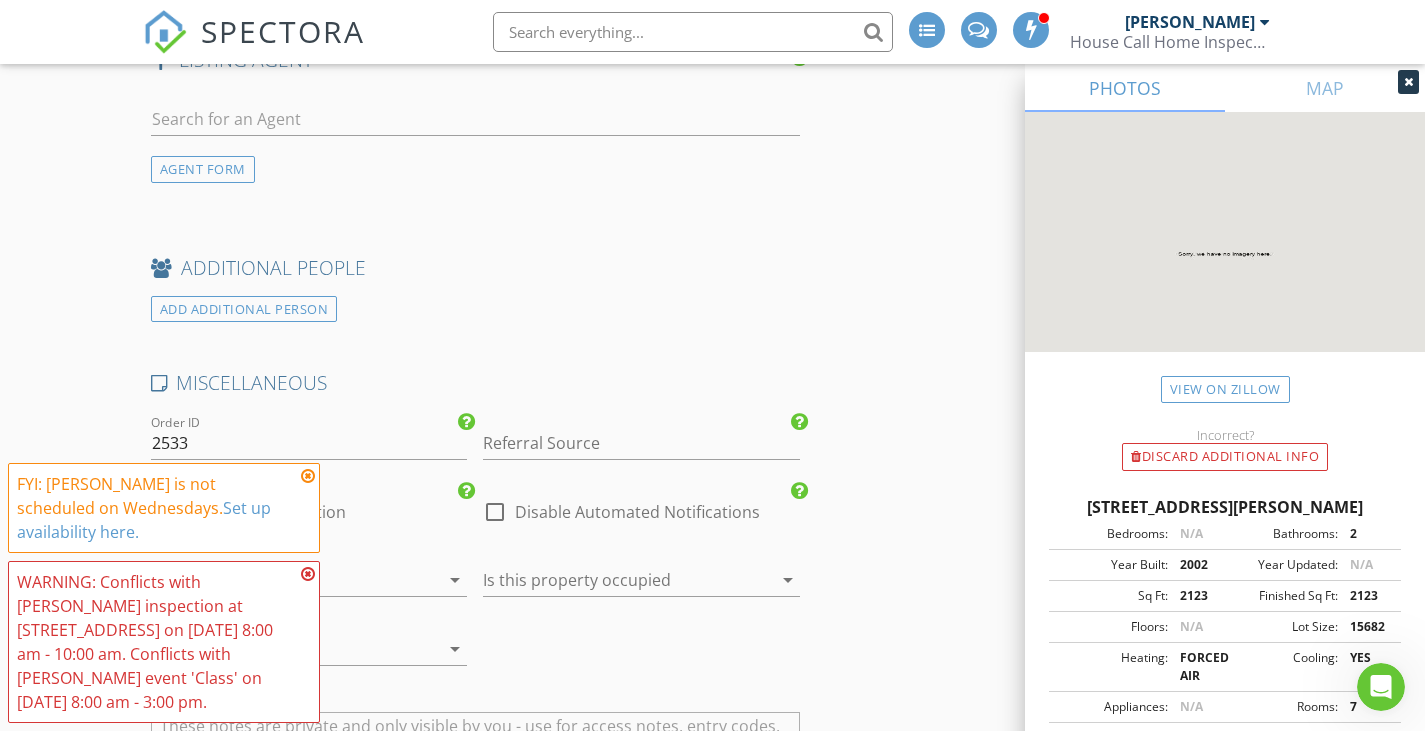 scroll, scrollTop: 3500, scrollLeft: 0, axis: vertical 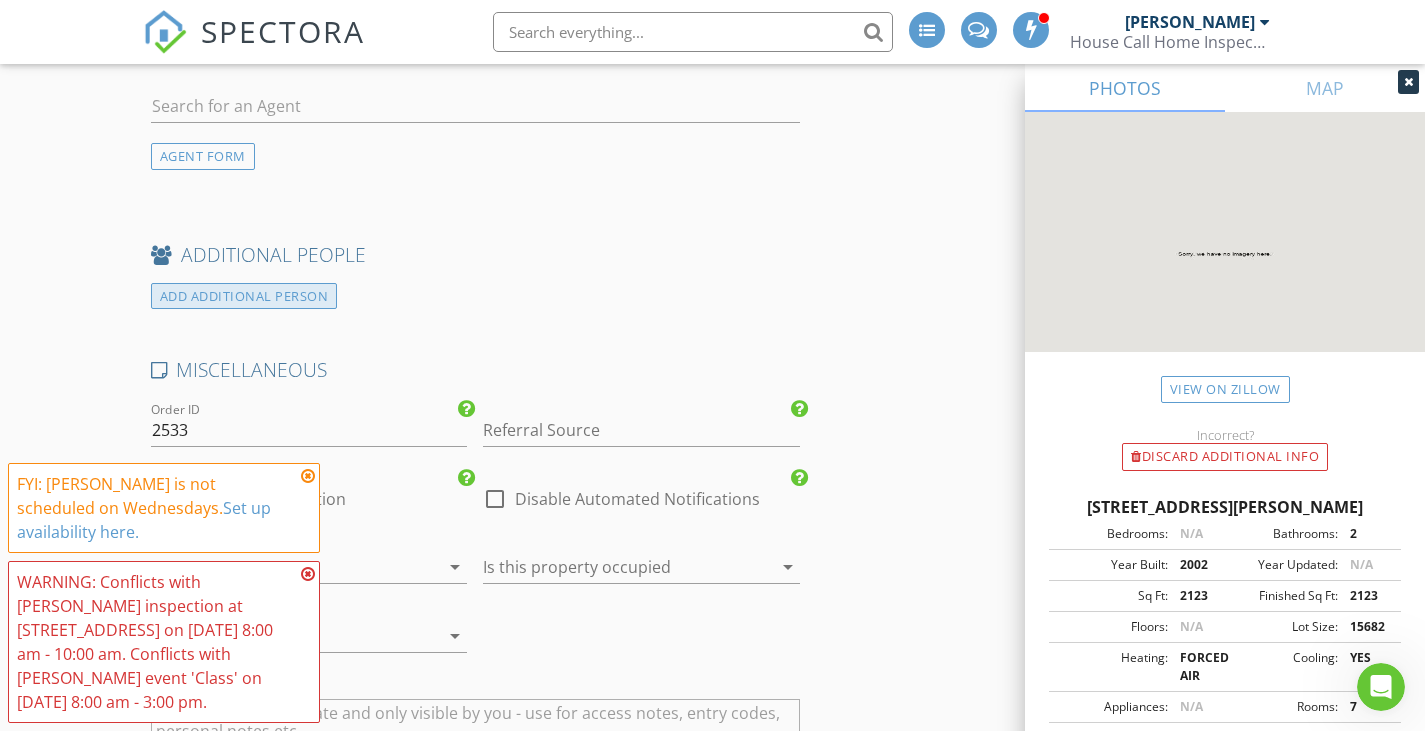 click on "ADD ADDITIONAL PERSON" at bounding box center [244, 296] 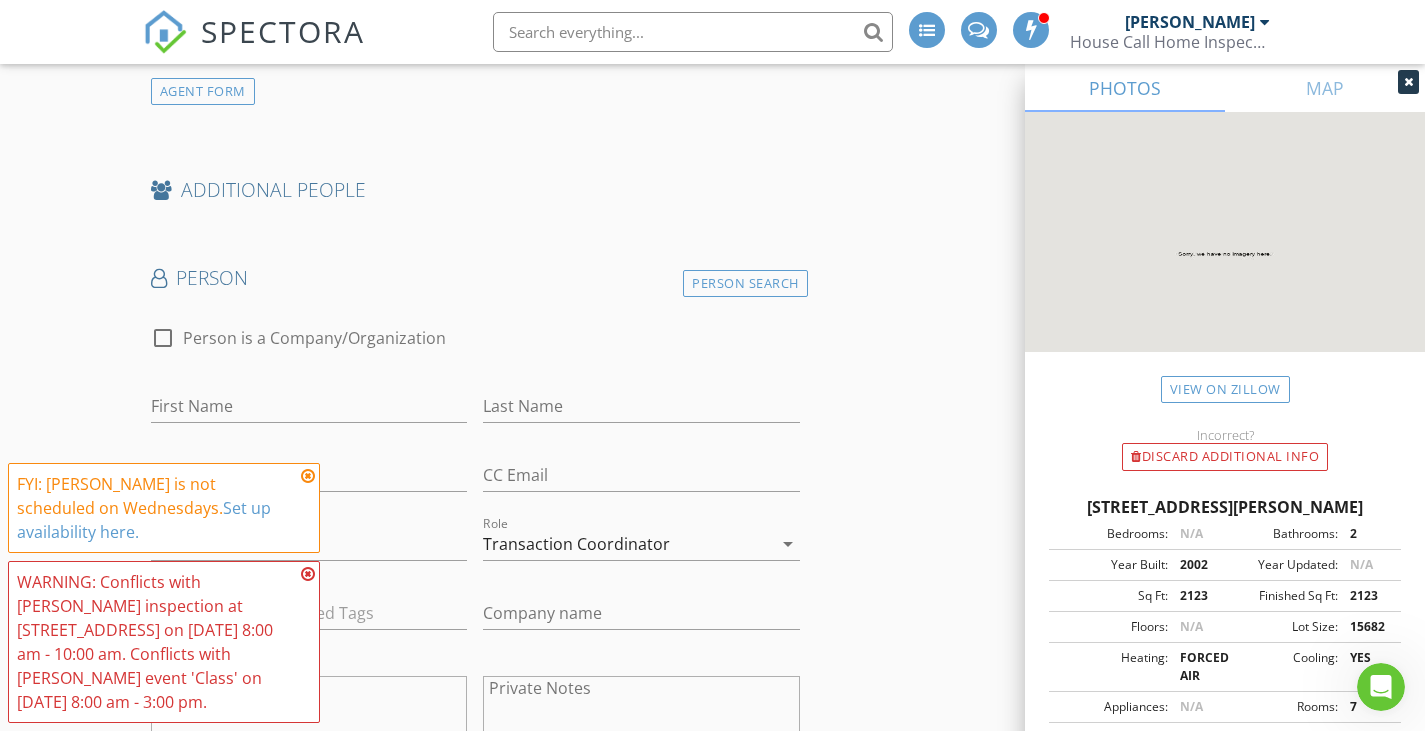 scroll, scrollTop: 3600, scrollLeft: 0, axis: vertical 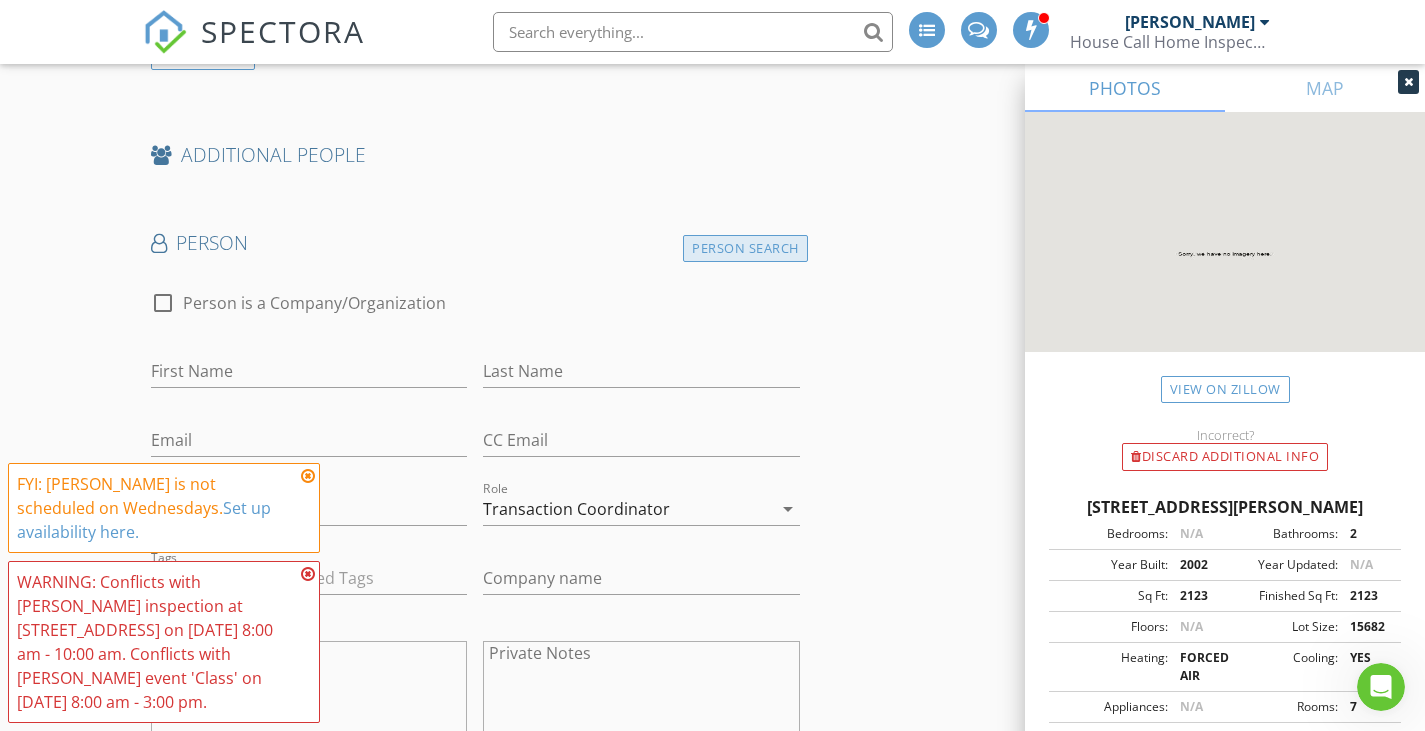 click on "Person Search" at bounding box center [745, 248] 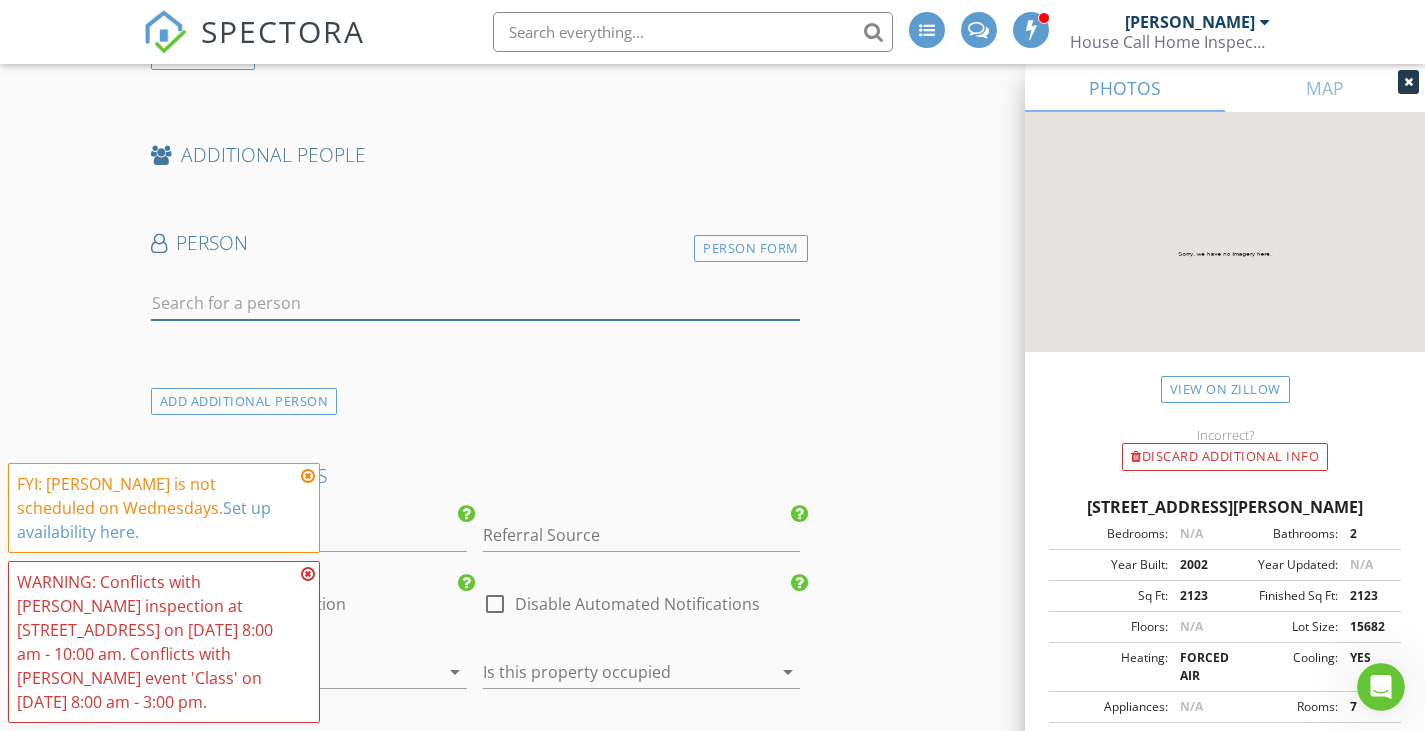 click at bounding box center (475, 303) 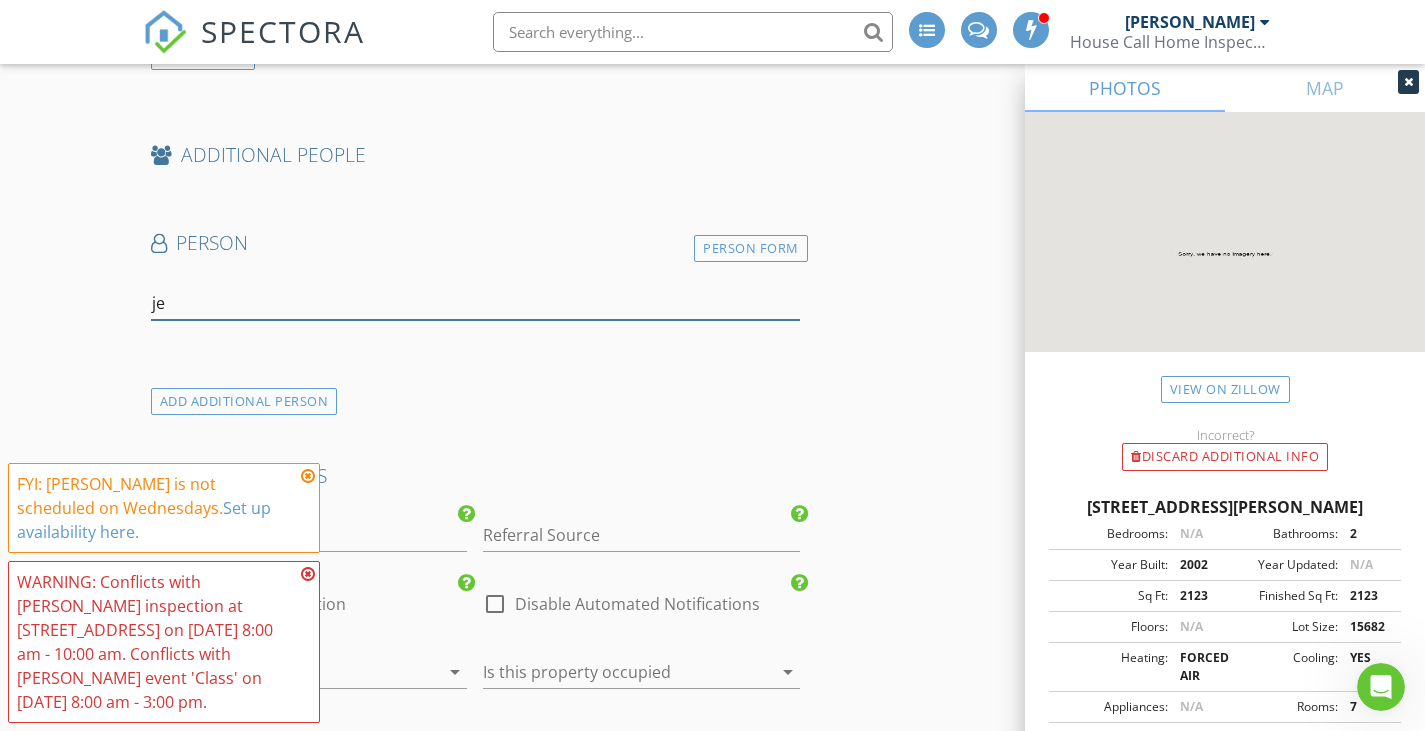type on "j" 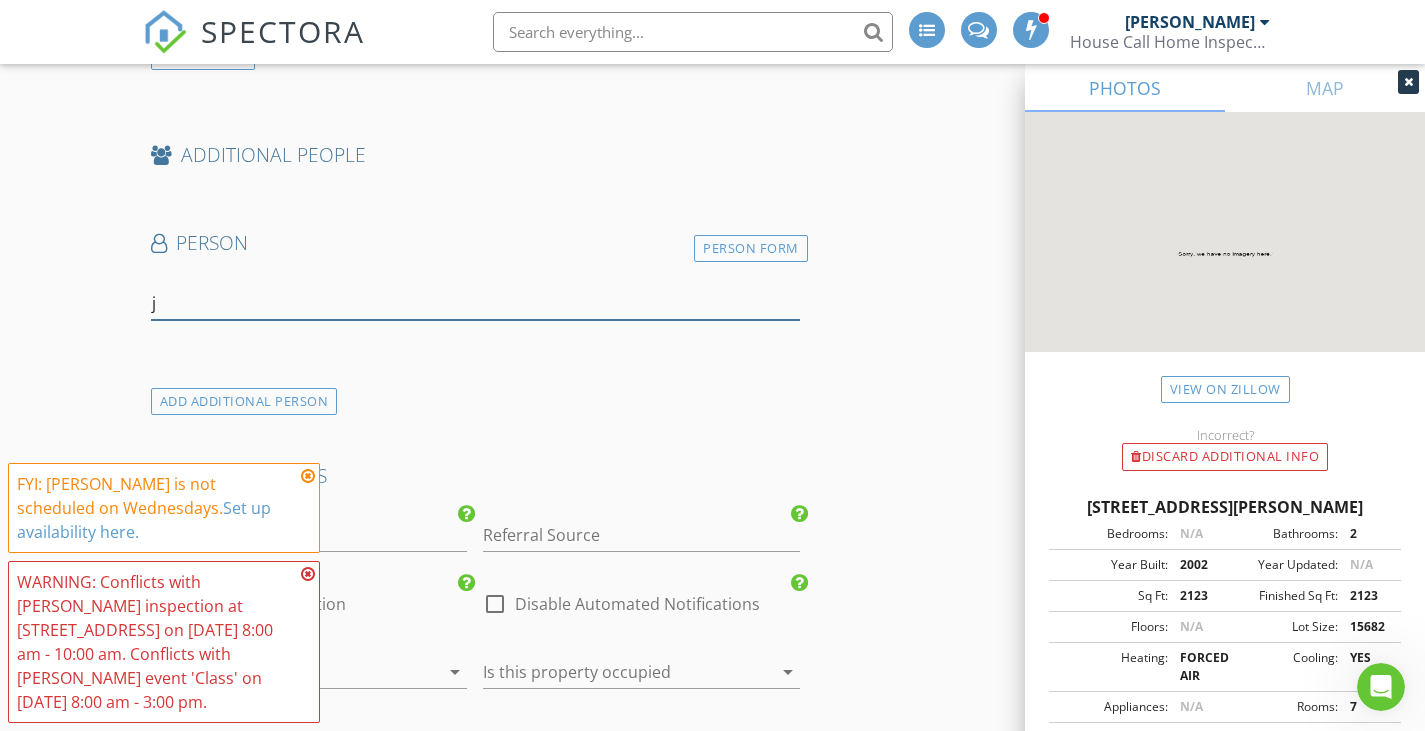 type 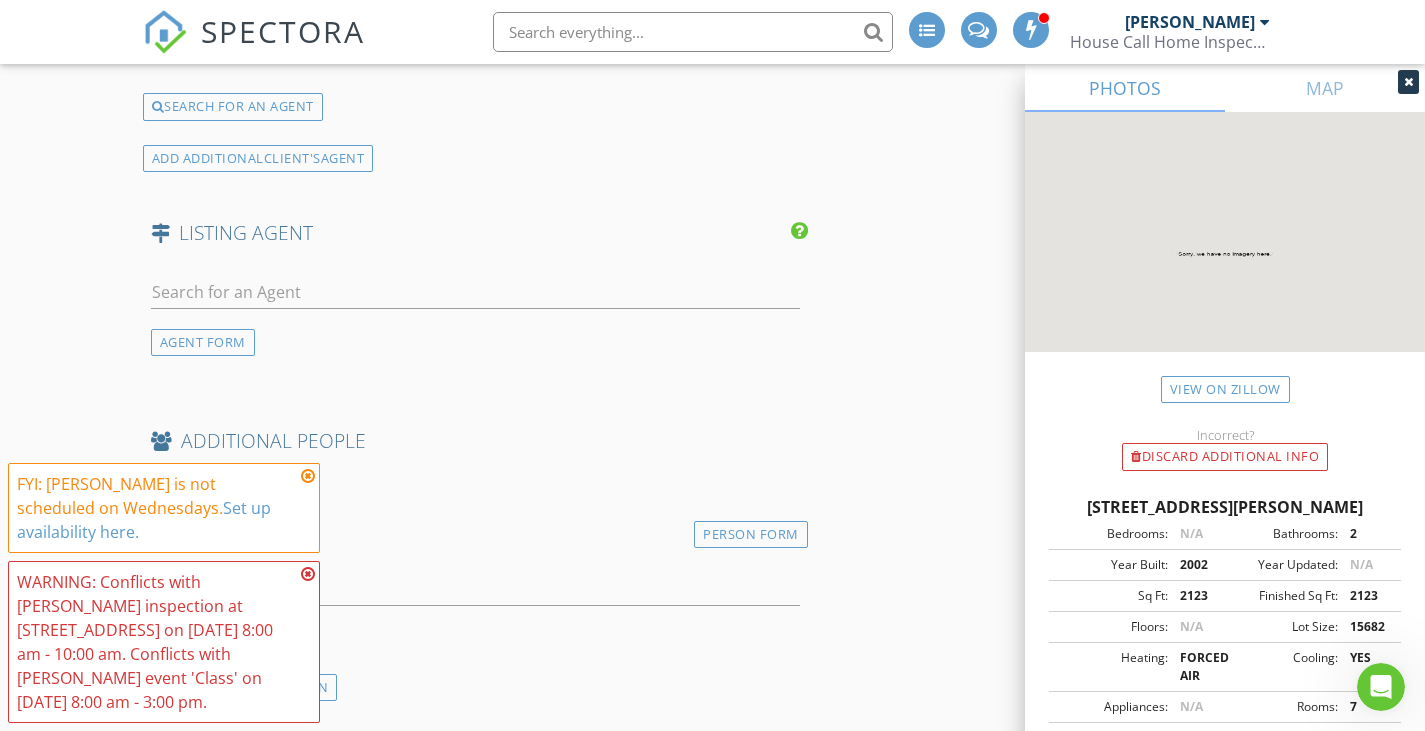 scroll, scrollTop: 3300, scrollLeft: 0, axis: vertical 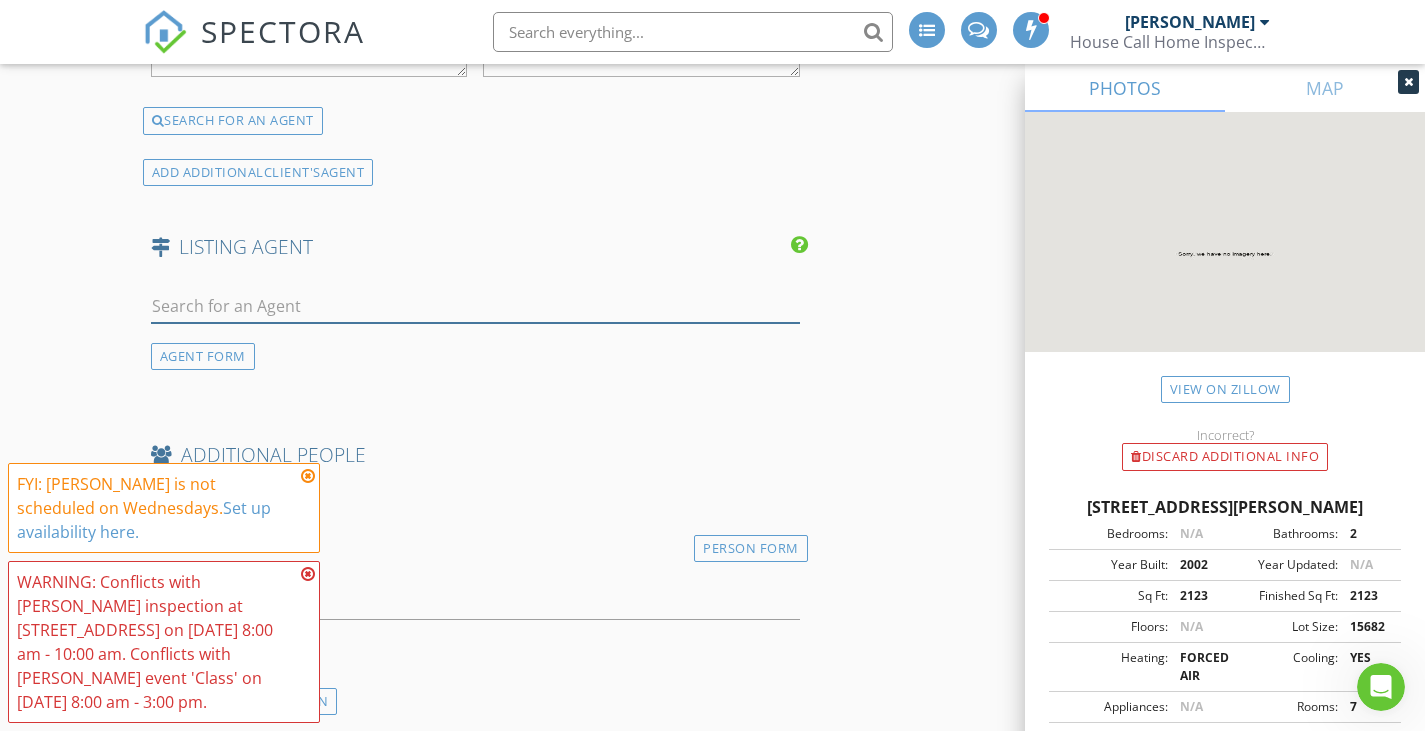 click at bounding box center [475, 306] 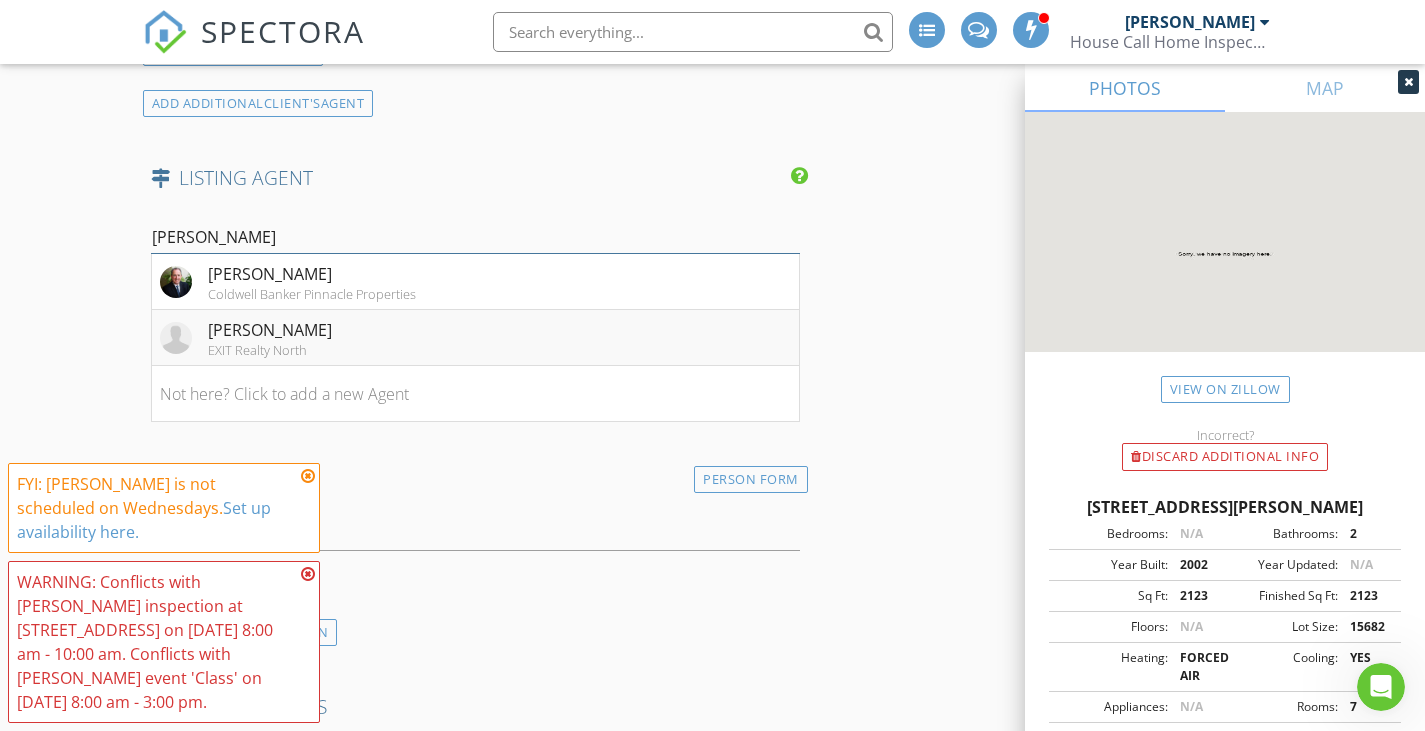 scroll, scrollTop: 3400, scrollLeft: 0, axis: vertical 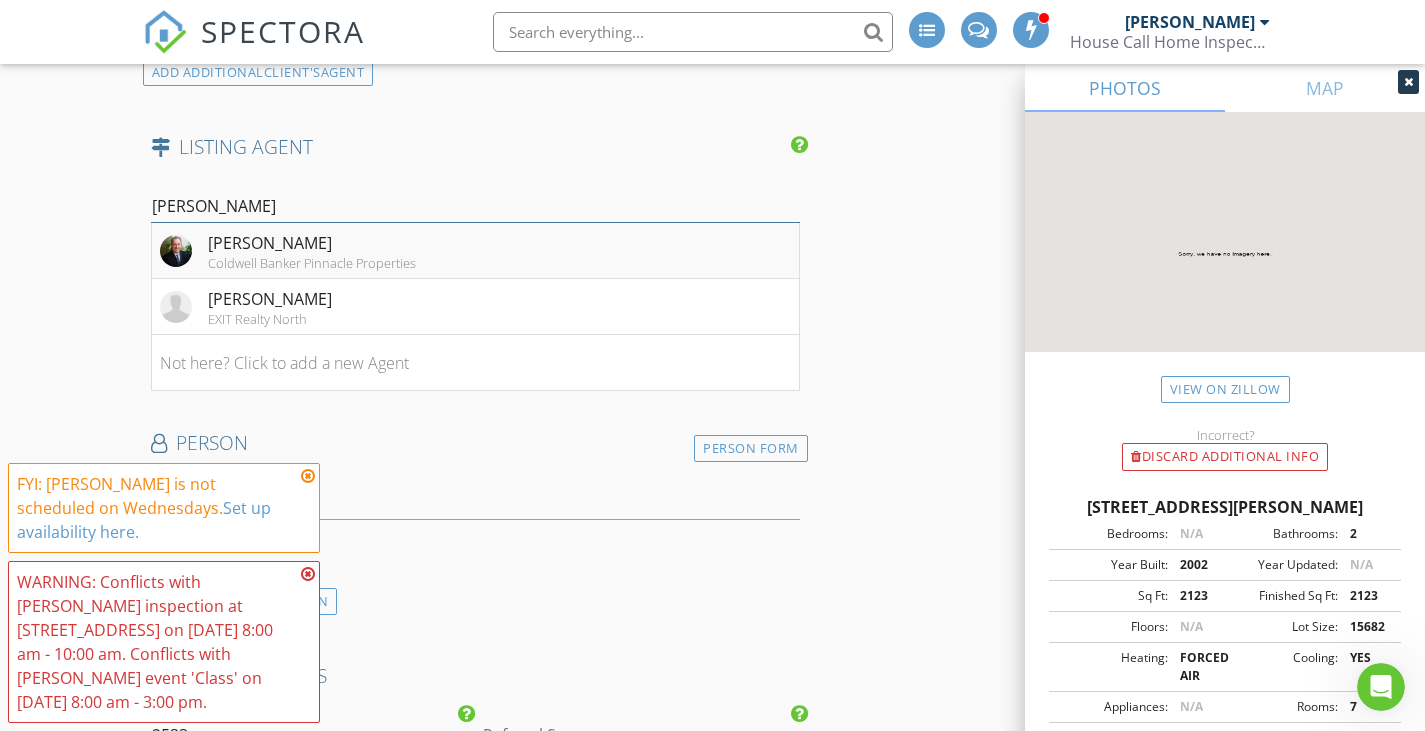 type on "bryan" 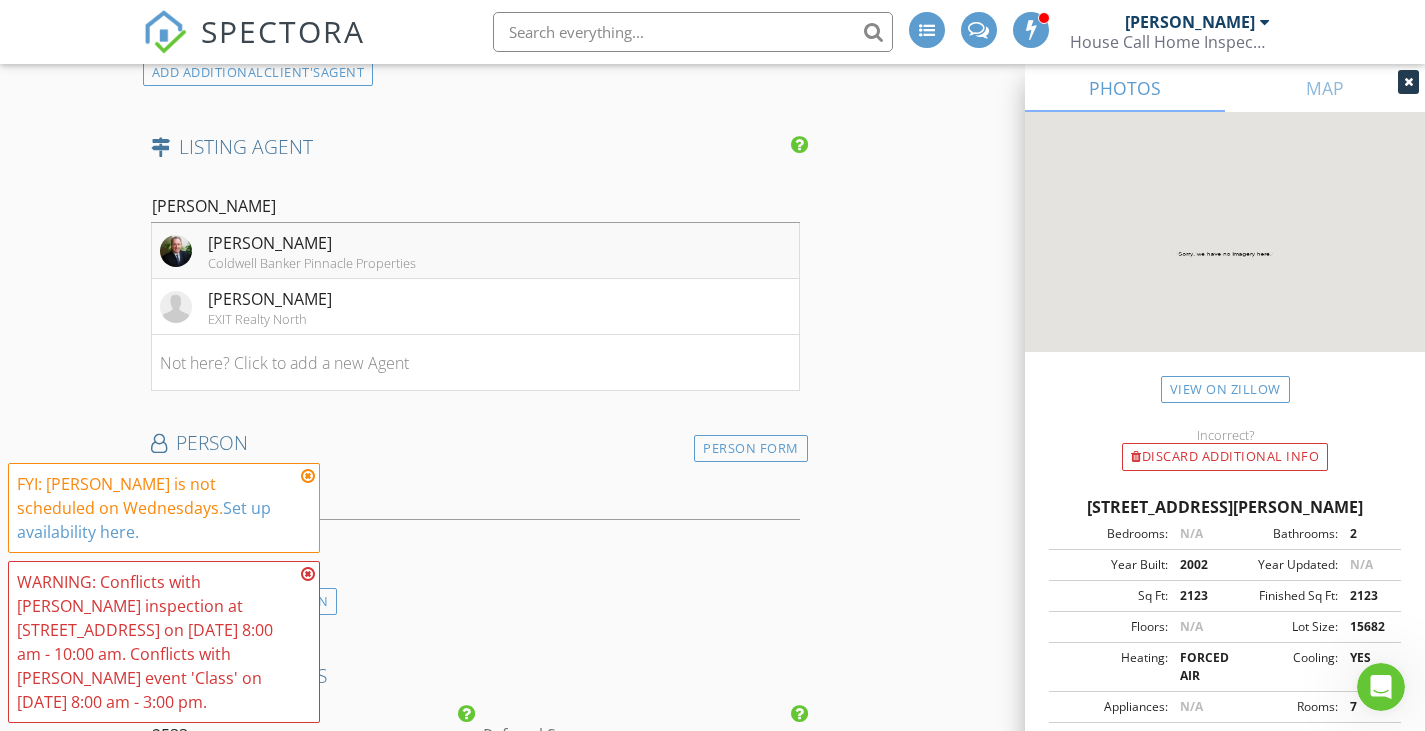 click on "Coldwell Banker Pinnacle Properties" at bounding box center (312, 263) 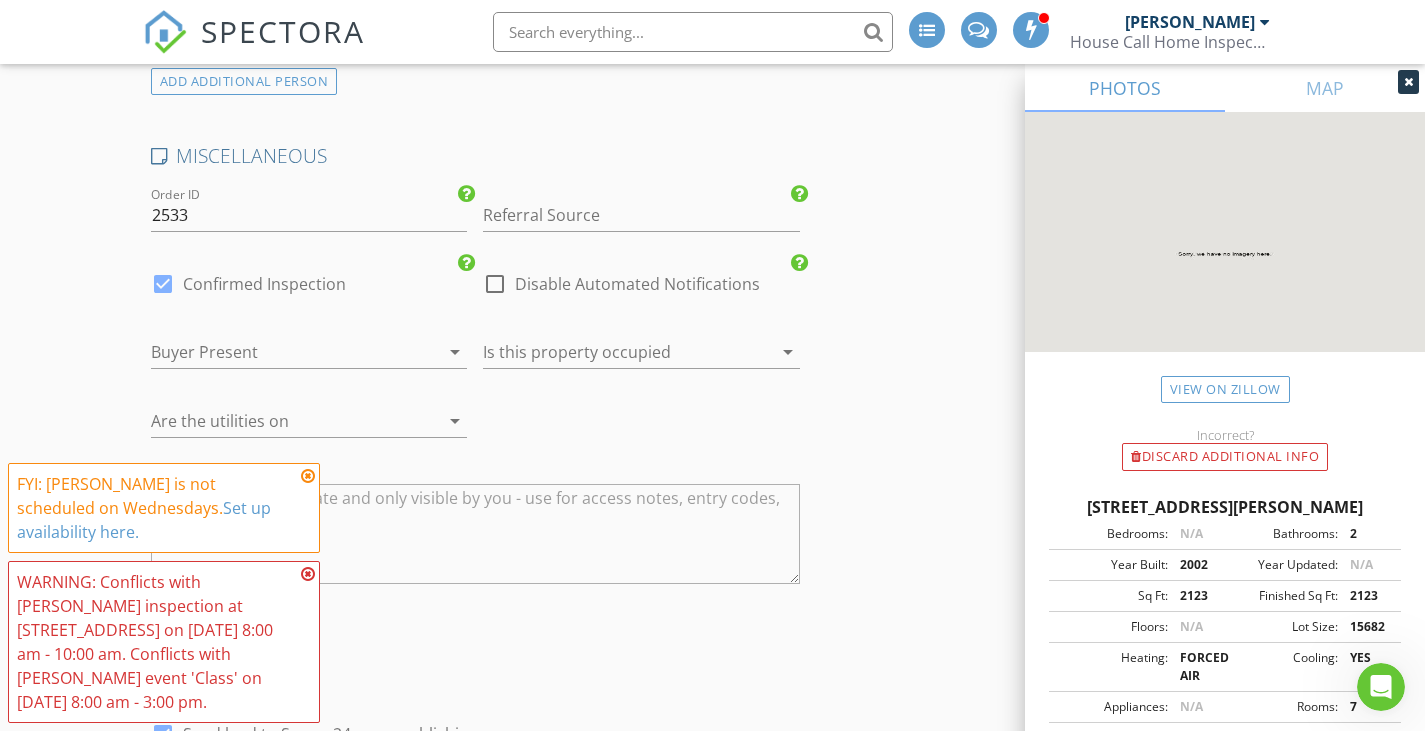 scroll, scrollTop: 4400, scrollLeft: 0, axis: vertical 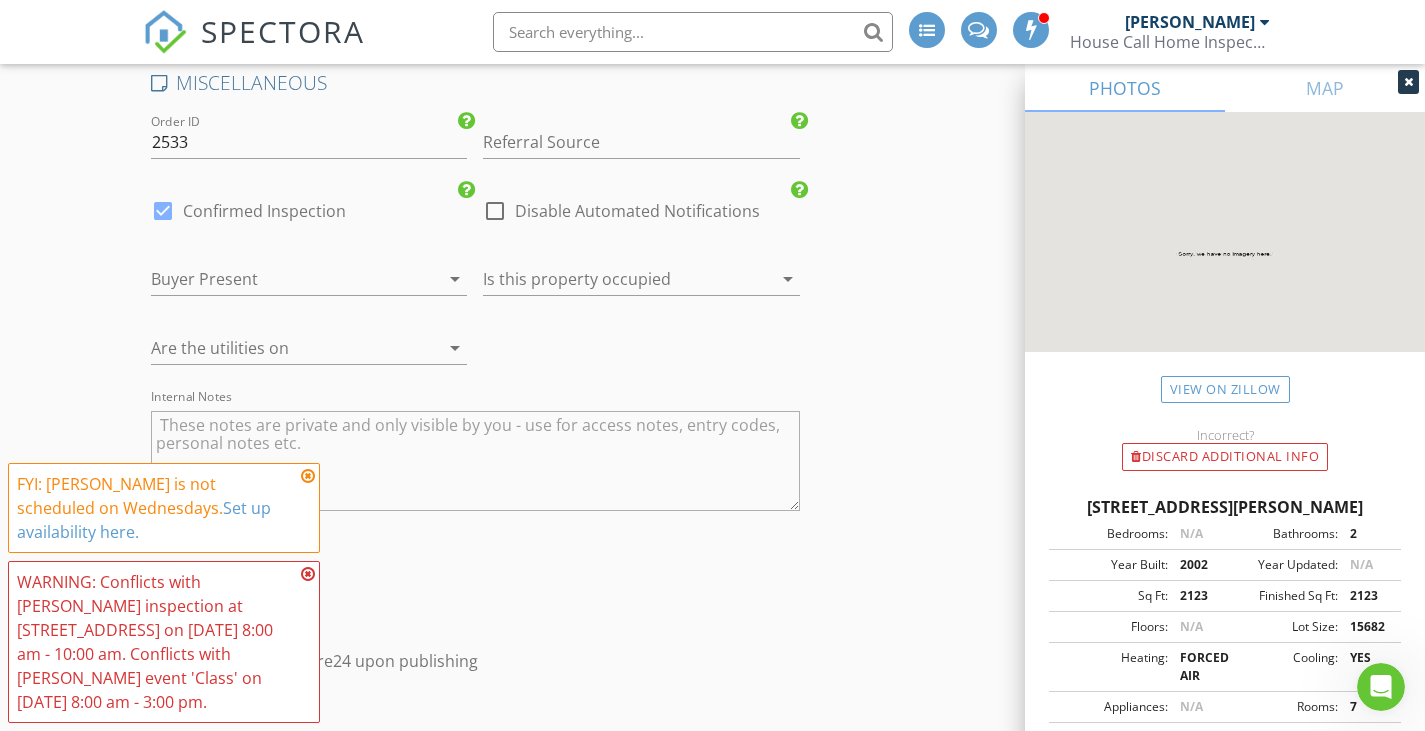 click at bounding box center [613, 279] 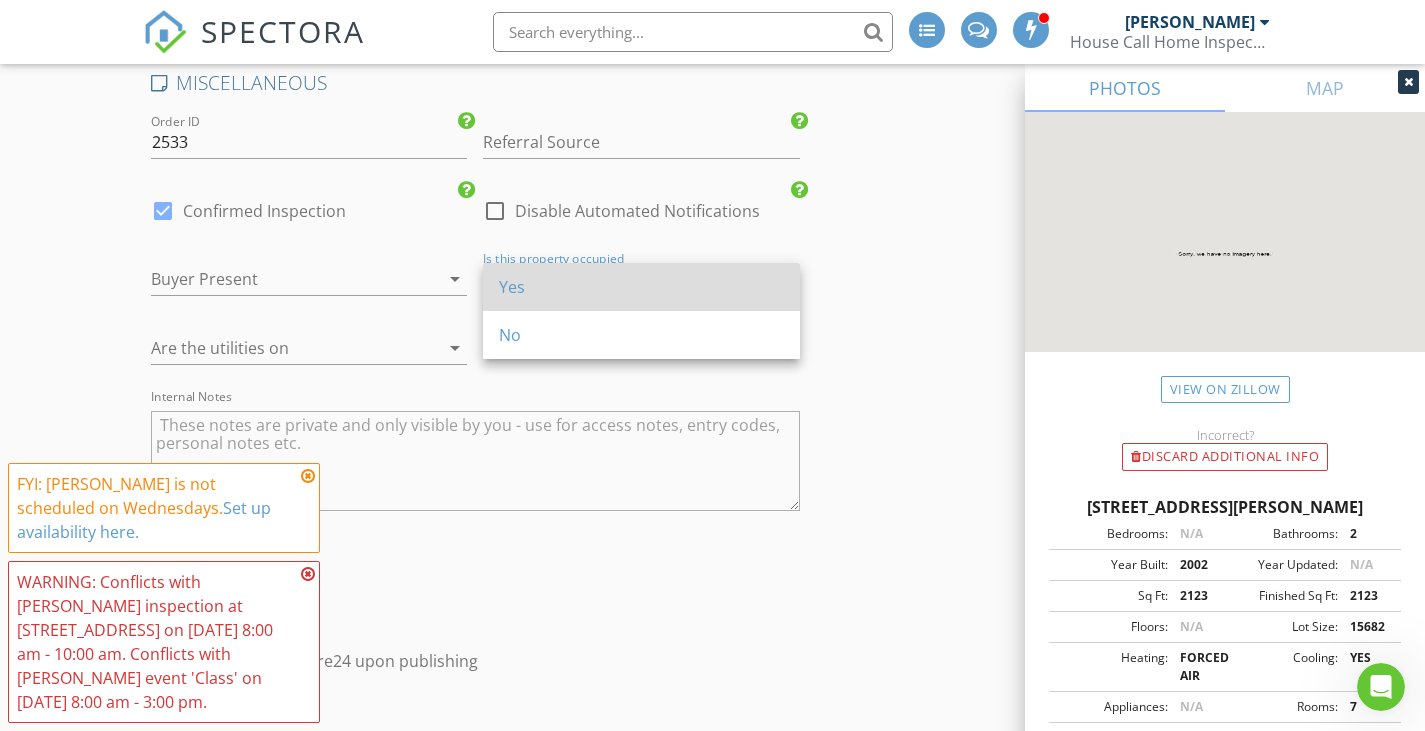click on "Yes" at bounding box center (641, 287) 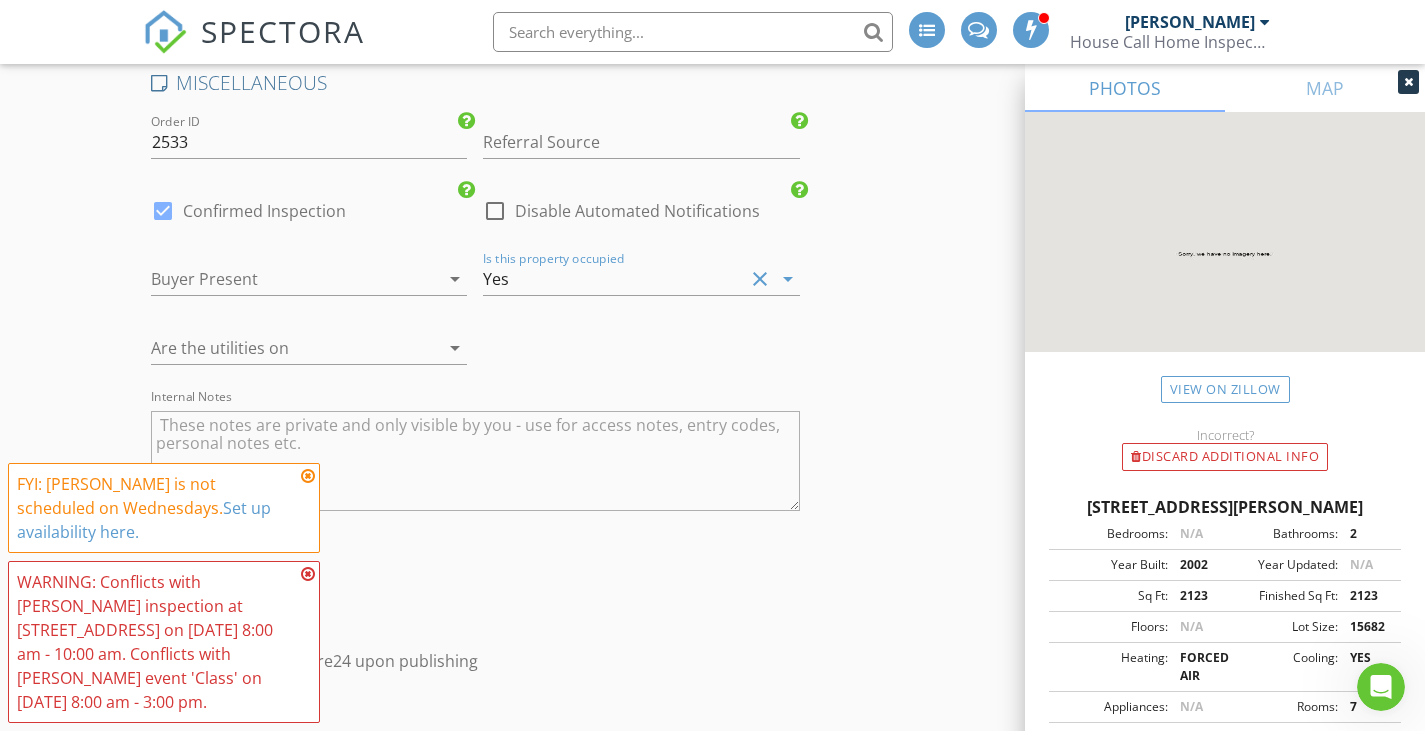 click at bounding box center [281, 348] 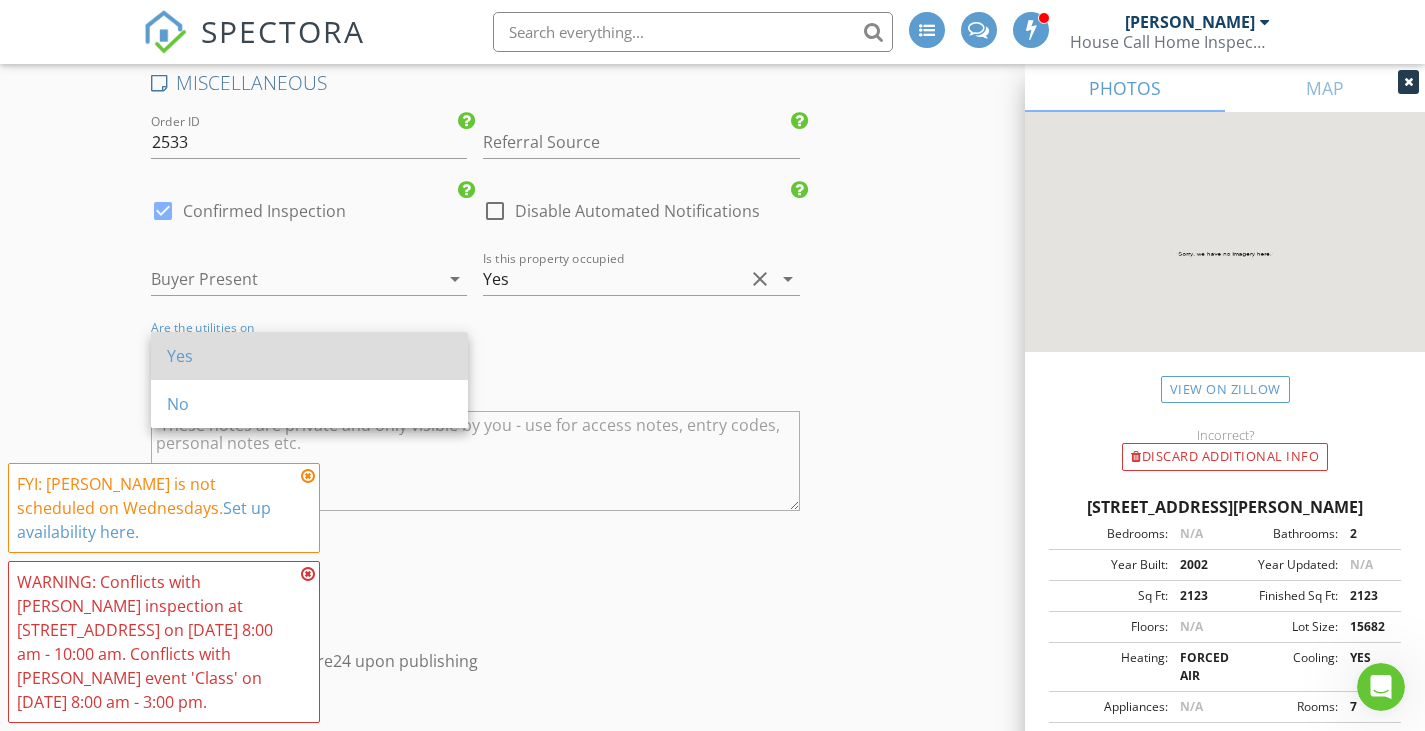 click on "Yes" at bounding box center [309, 356] 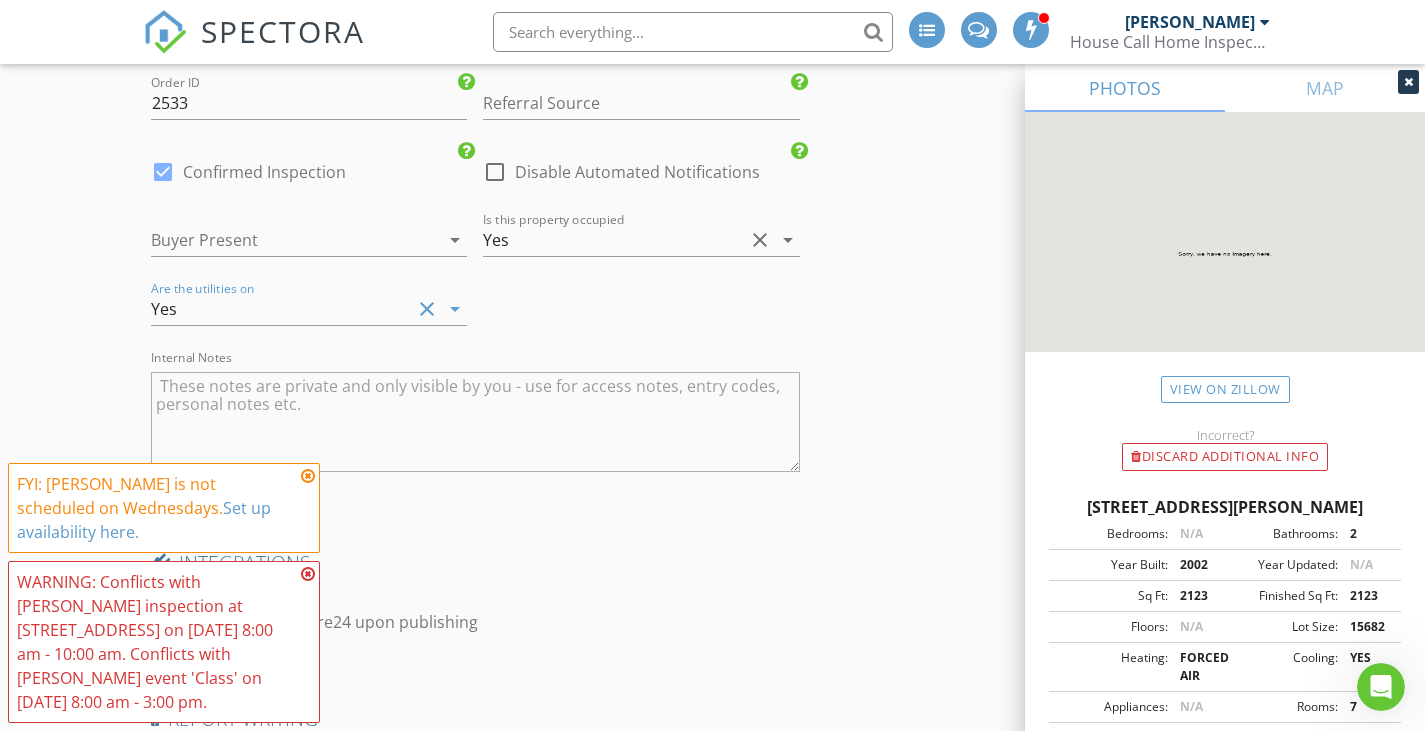 scroll, scrollTop: 4443, scrollLeft: 0, axis: vertical 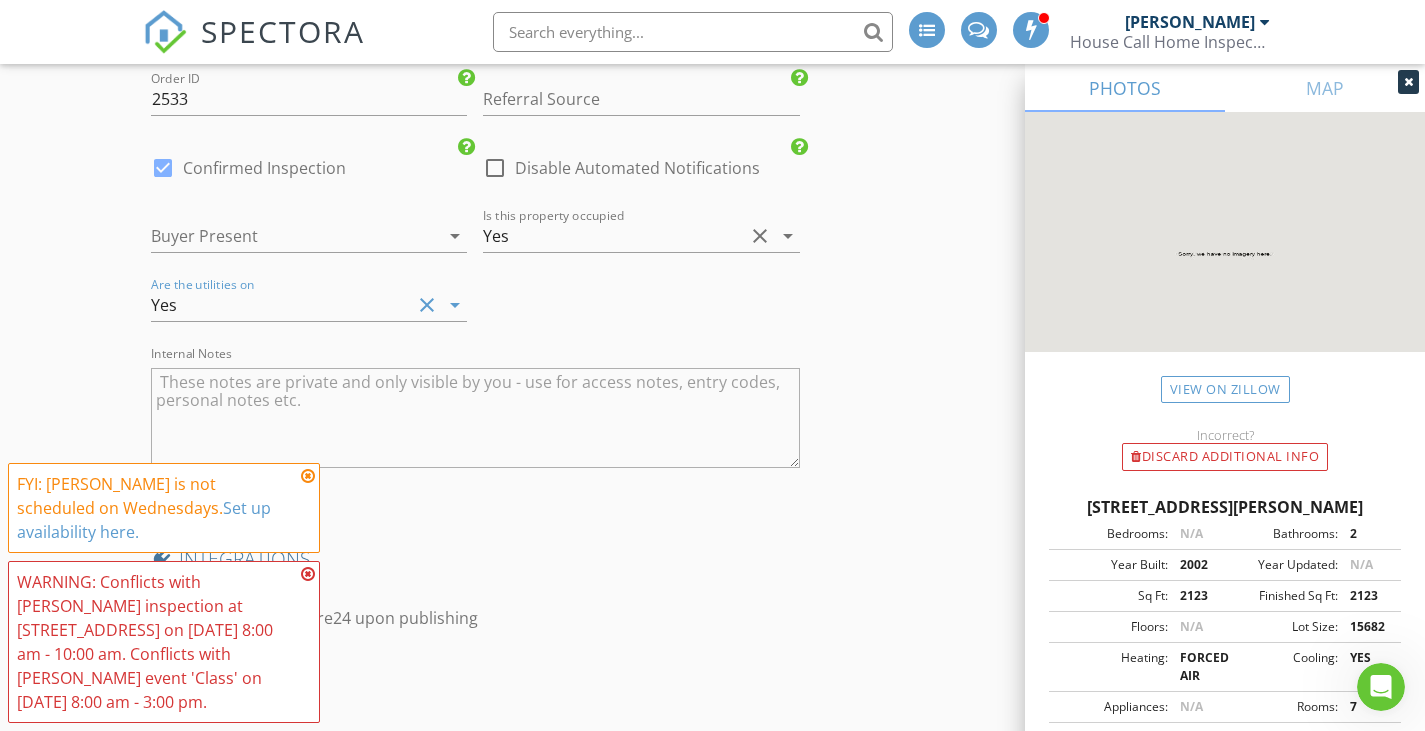 click at bounding box center (281, 236) 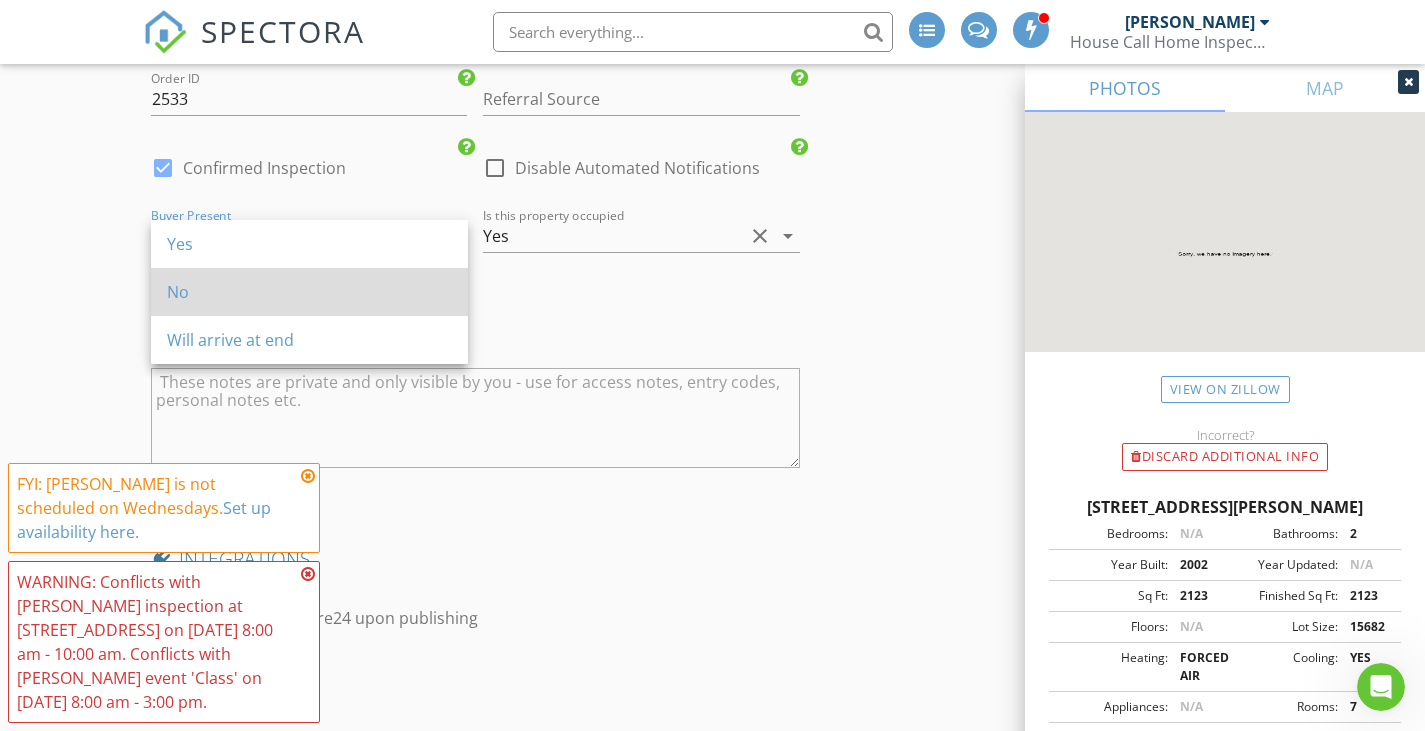 click on "No" at bounding box center (309, 292) 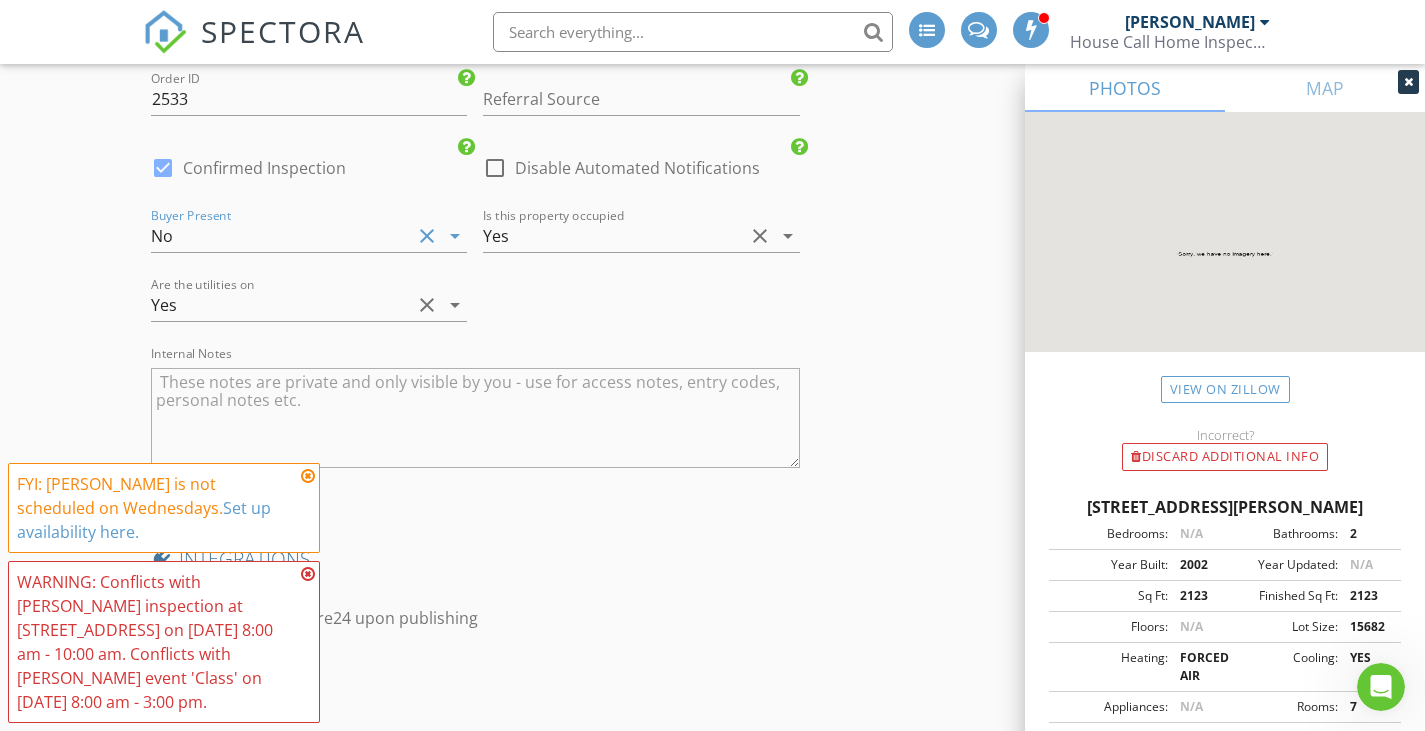 click on "MISCELLANEOUS
Order ID 2533     Referral Source
Roxanne Benefield
Online Scheduler
WOW Realty
Realty South
Weichert Realty
Capstone Shoals
Kel Thomas
Marmac Realty
Red Tree Realty
Engel & Volkers
Century 21
Remax Tri State
Internet
Legend
Previous Inspection
BHG
Ann Olive
Revolve Realty
Referral
Erin Cornelius
Agent
Allison Hardt
Family
Neese Realty
Chandra Davis
Century 21 Clement
Reinspection
Keller Williams Madison
Crye-Leike Madison
Jordan Smith
Grosch Realty
Devin Pavolini
Redstone Family Realty
Knight and Humphries
Peewee
Jeff Parker Realty" at bounding box center (475, 262) 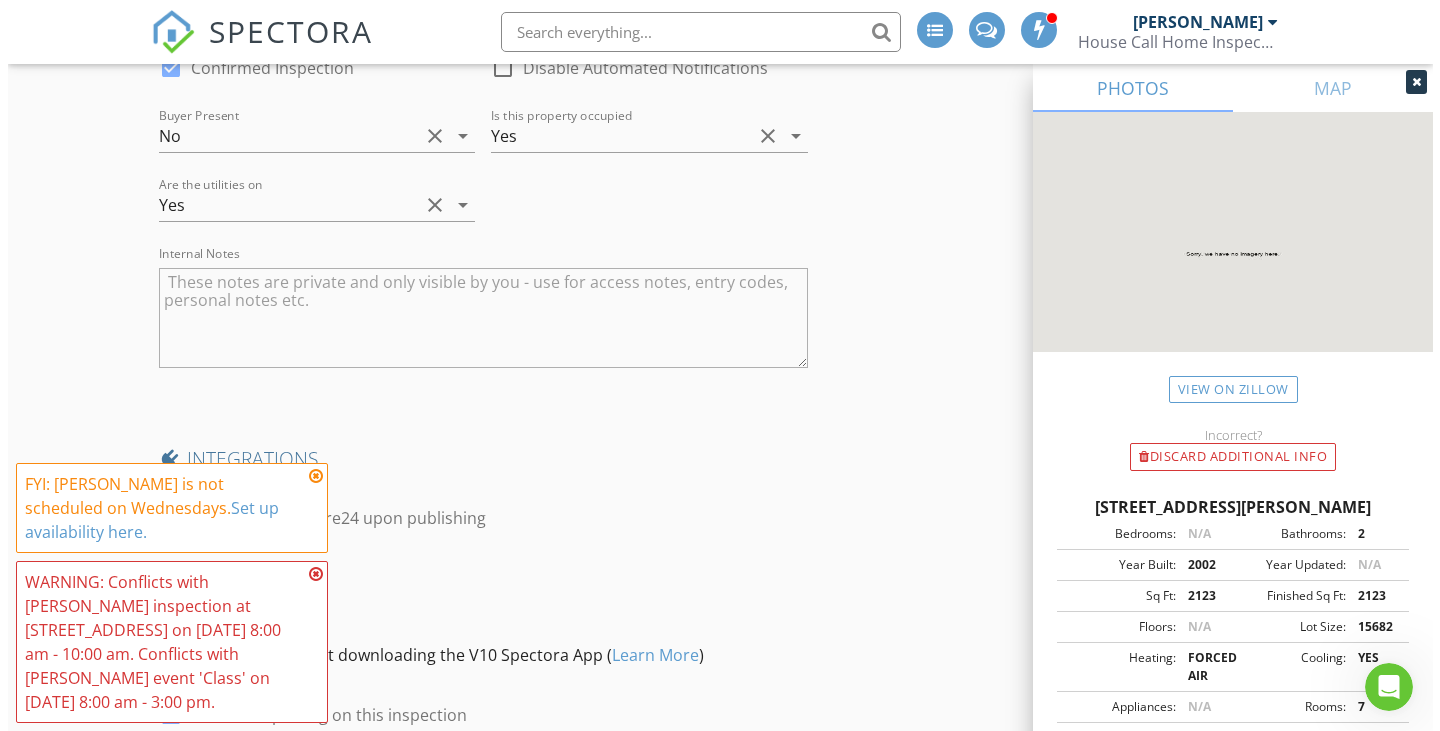 scroll, scrollTop: 4843, scrollLeft: 0, axis: vertical 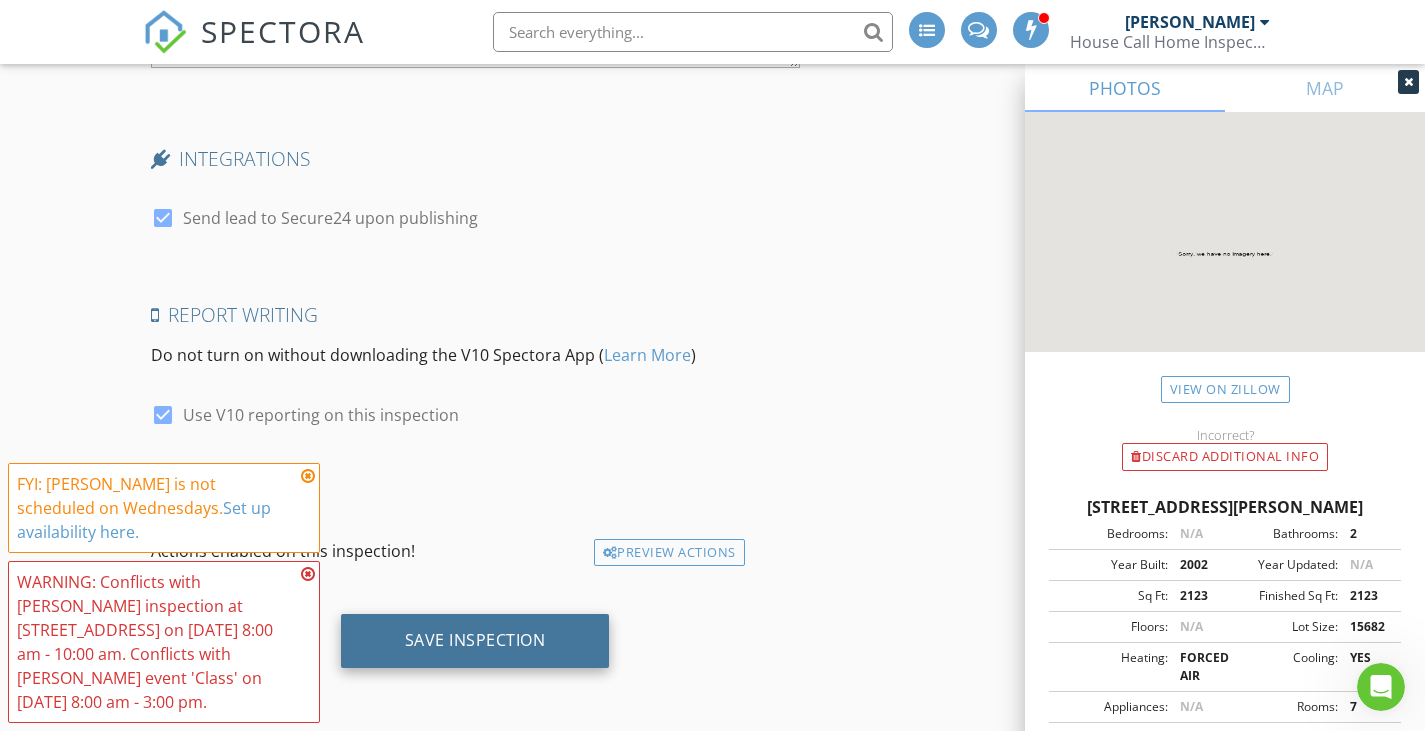 click on "Save Inspection" at bounding box center (475, 641) 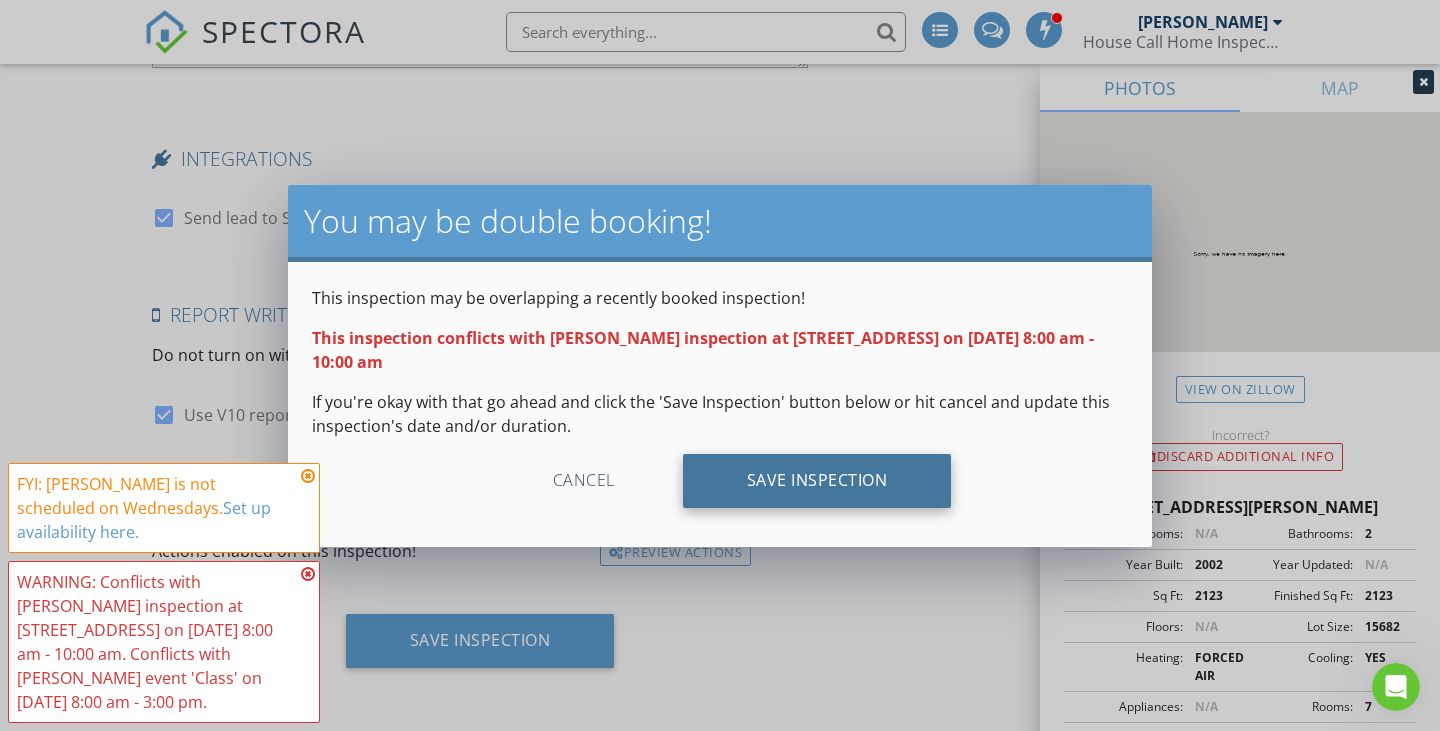click on "Save Inspection" at bounding box center [817, 481] 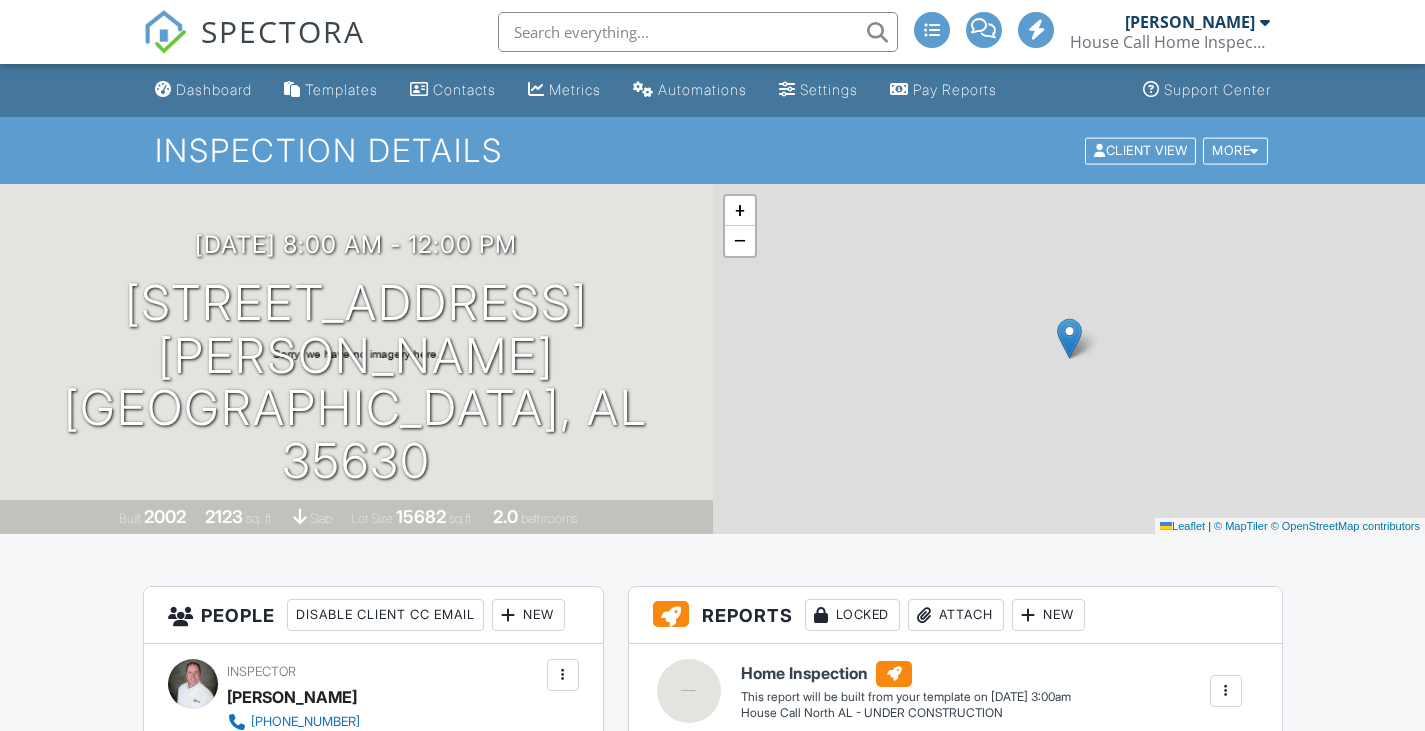 scroll, scrollTop: 0, scrollLeft: 0, axis: both 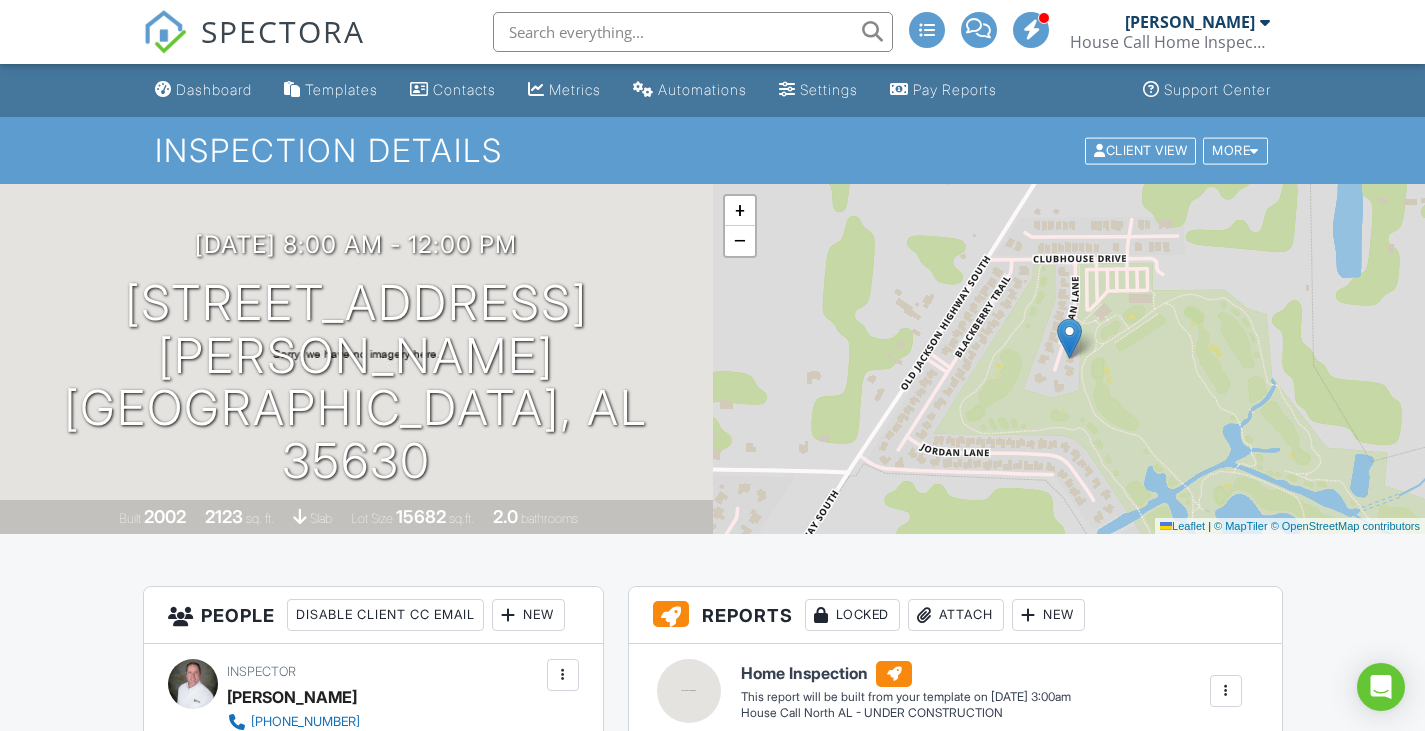 click on "New" at bounding box center [528, 615] 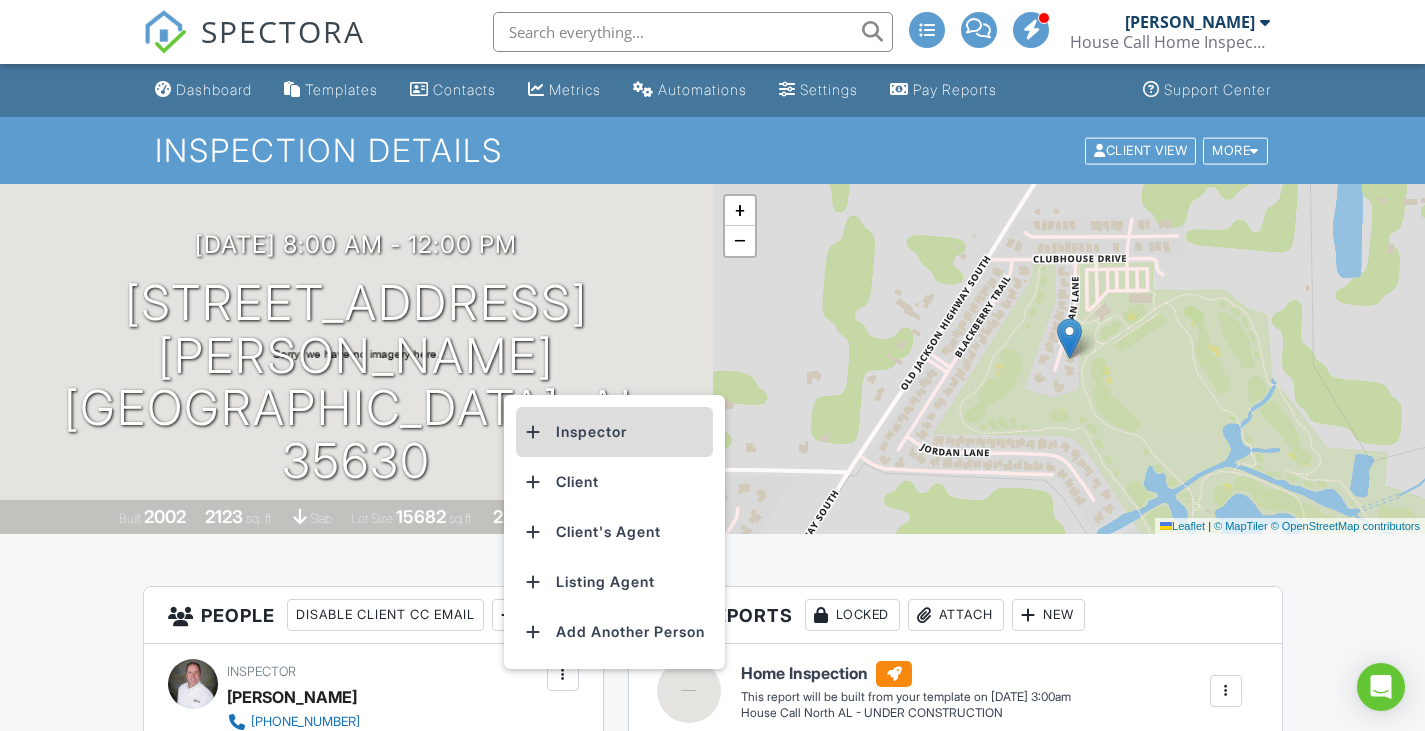 click on "Inspector" at bounding box center (614, 432) 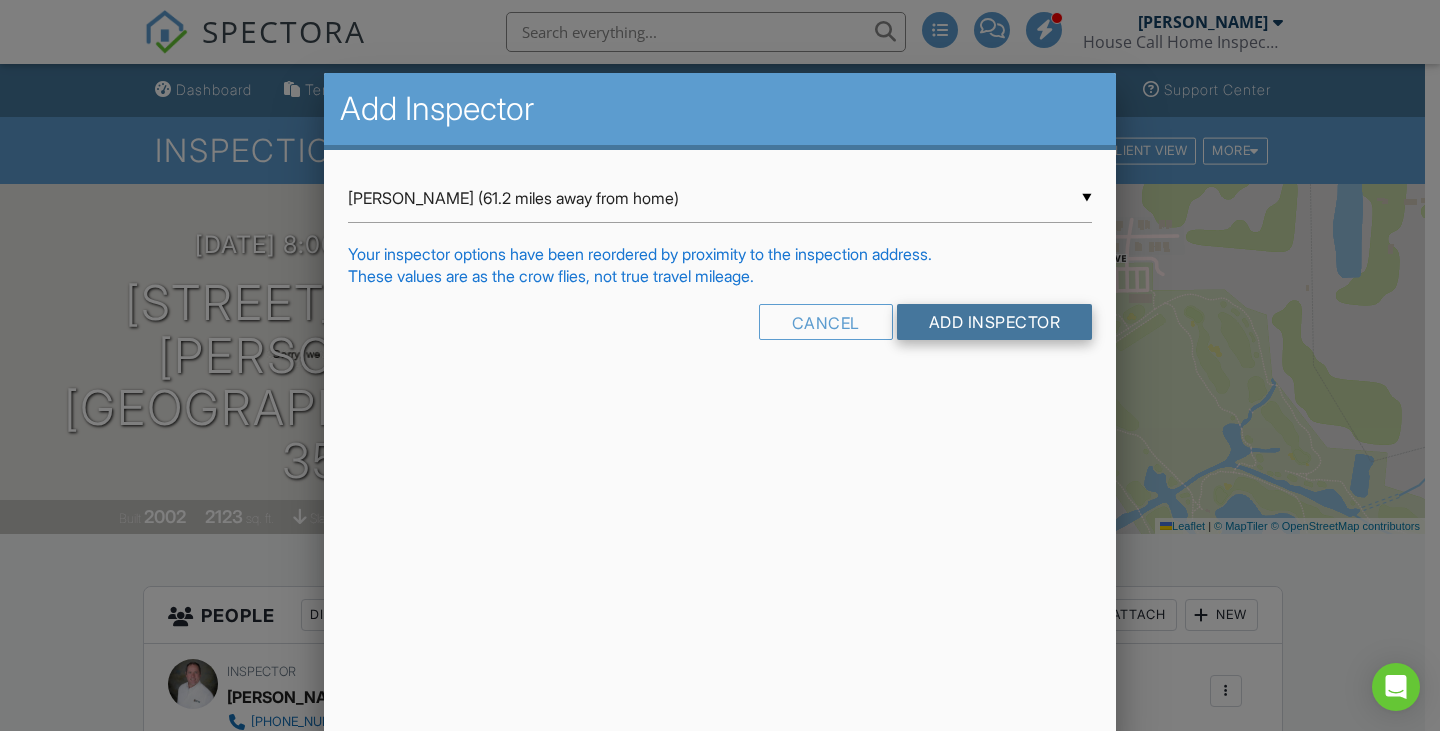 click on "Add Inspector" at bounding box center [995, 322] 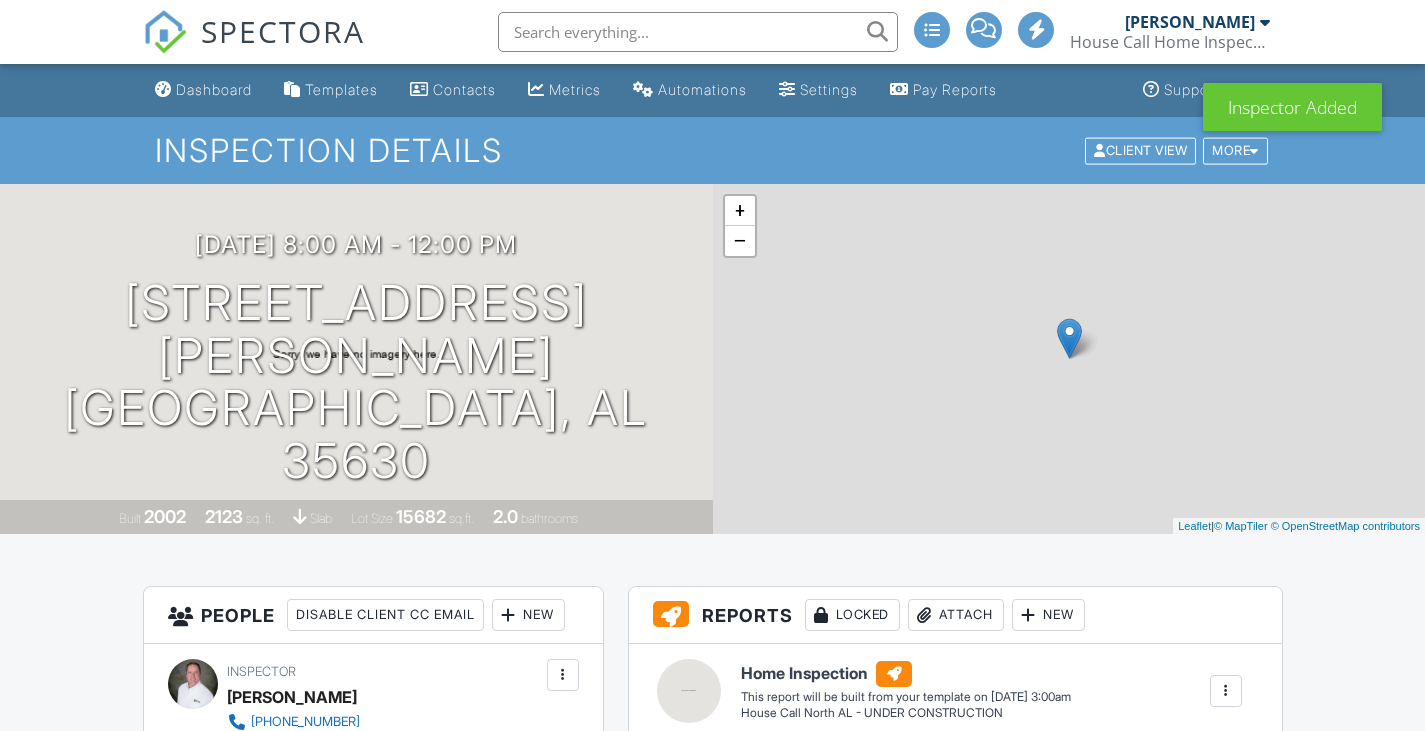 scroll, scrollTop: 200, scrollLeft: 0, axis: vertical 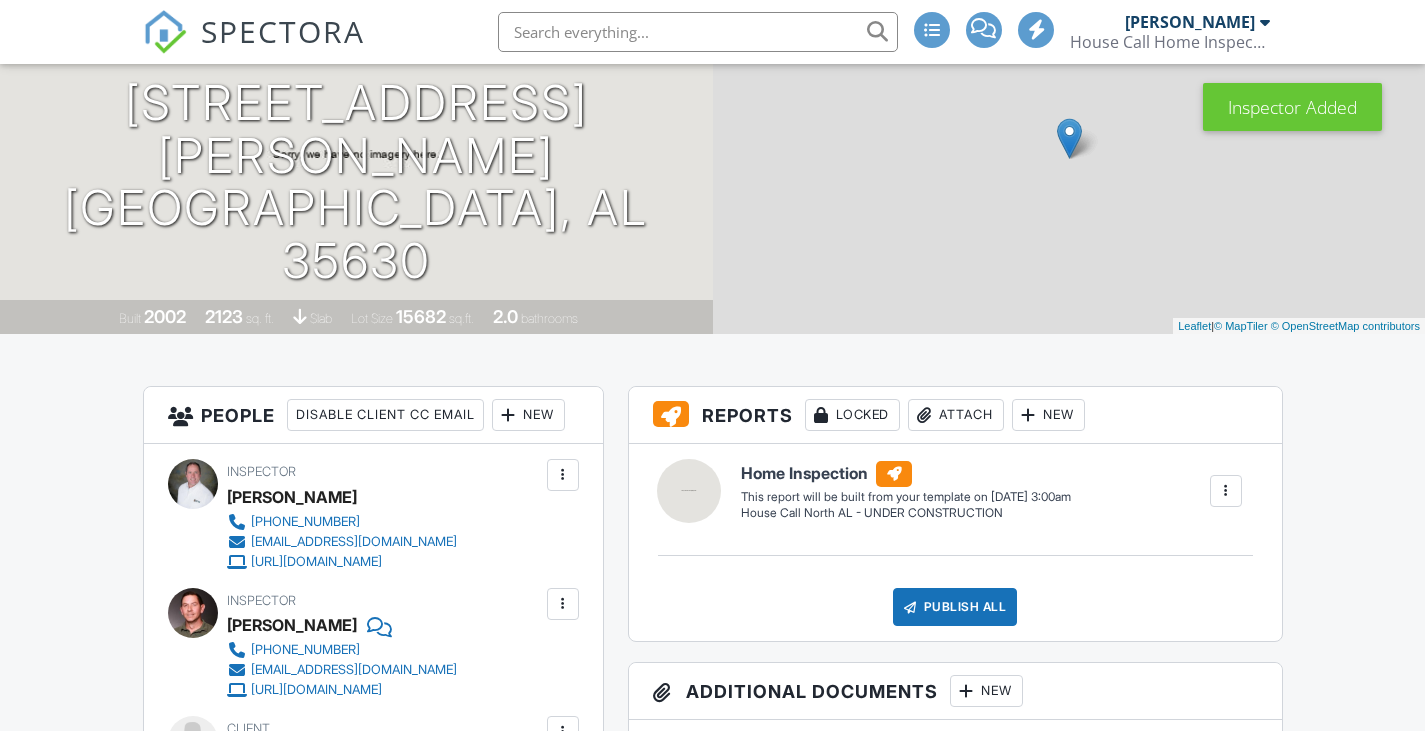 click at bounding box center [563, 475] 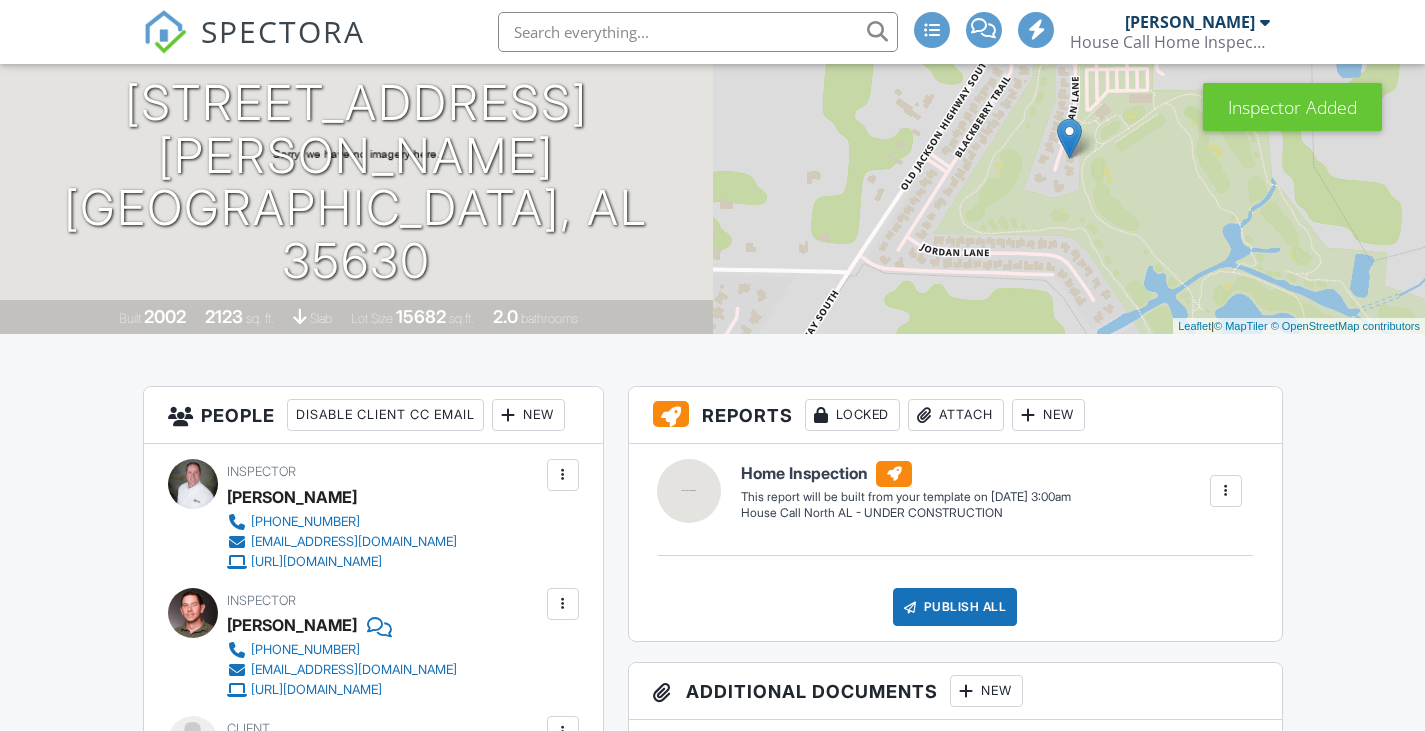 scroll, scrollTop: 200, scrollLeft: 0, axis: vertical 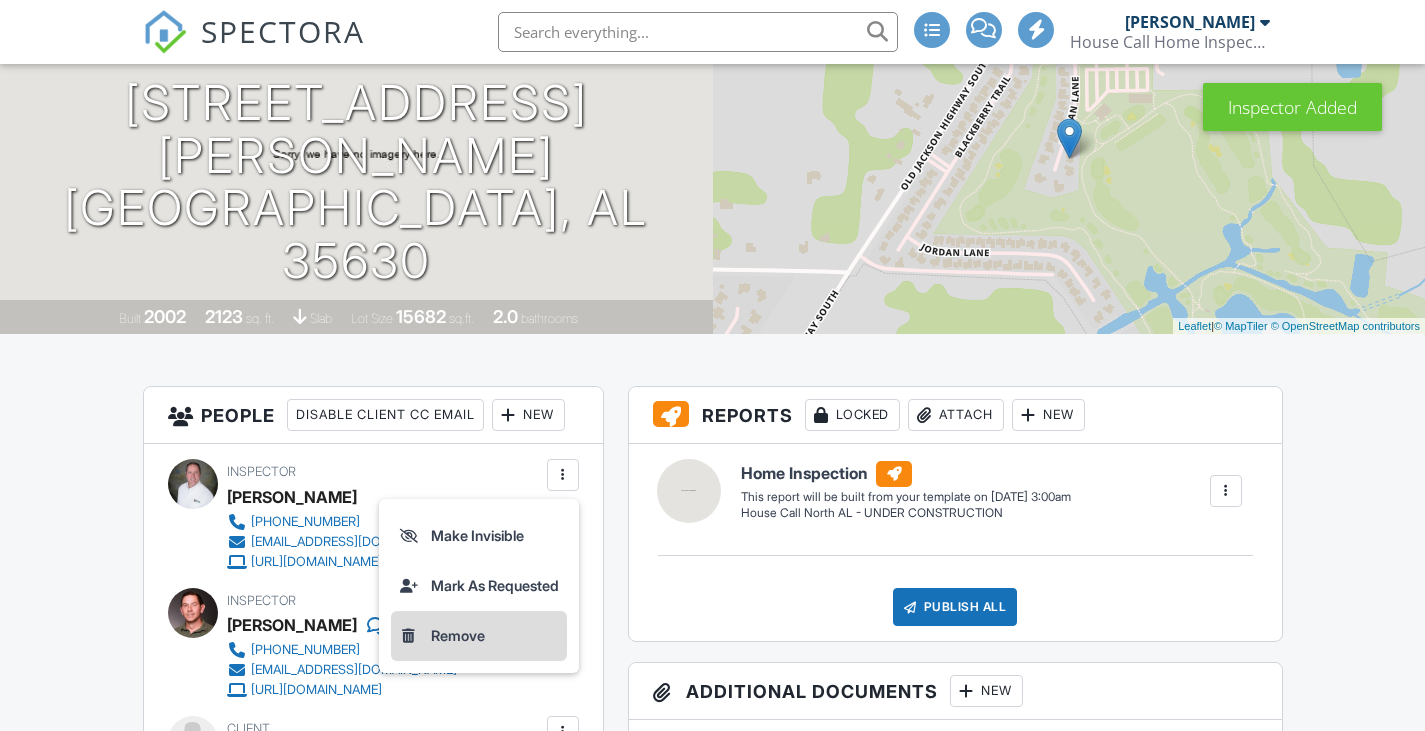 click on "Remove" at bounding box center [479, 636] 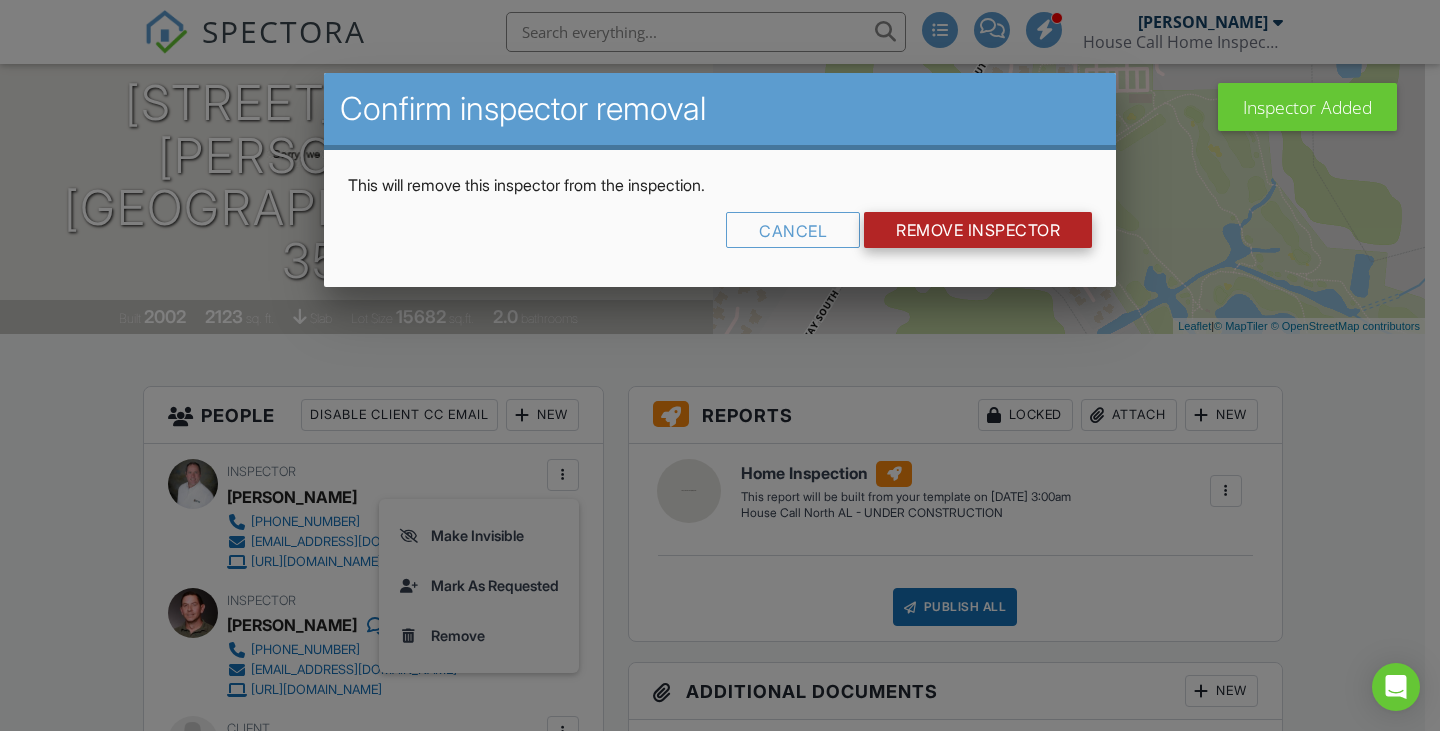 click on "Remove Inspector" at bounding box center (978, 230) 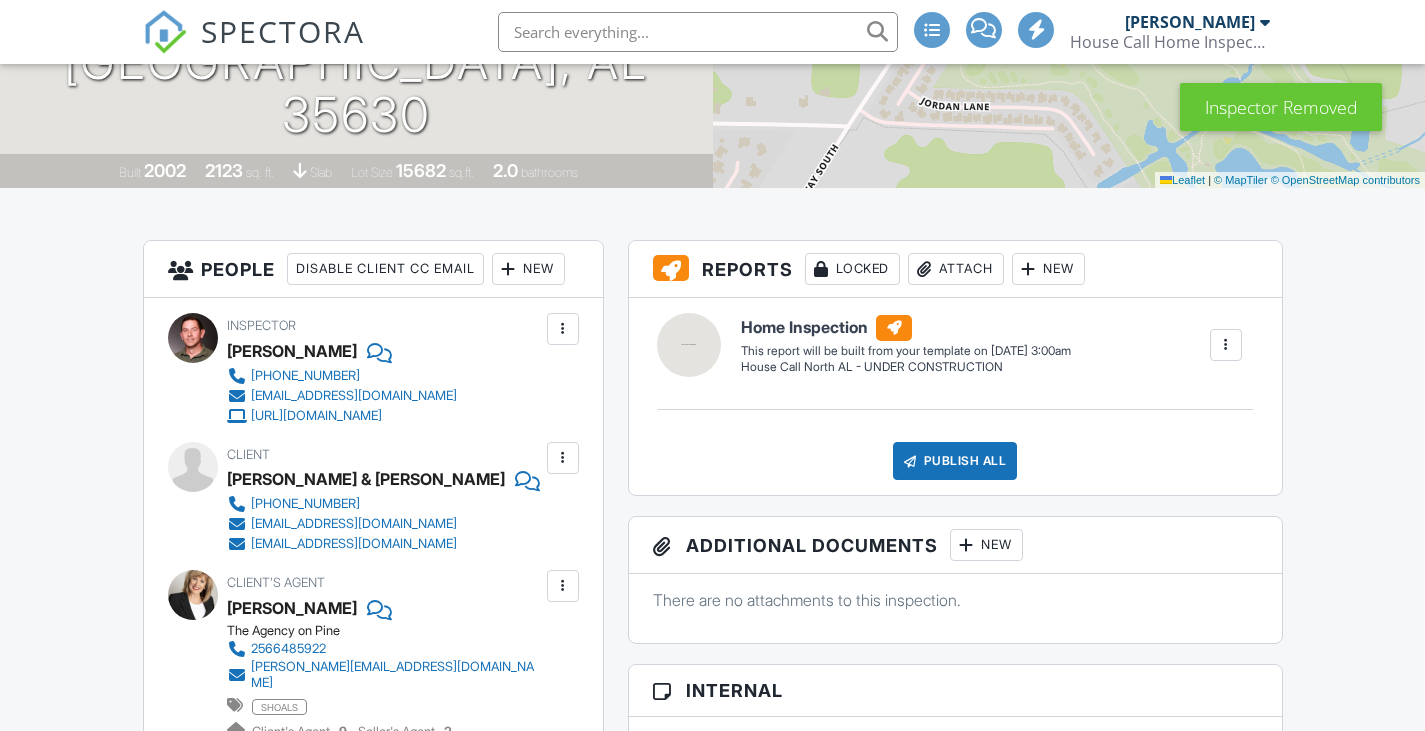 scroll, scrollTop: 300, scrollLeft: 0, axis: vertical 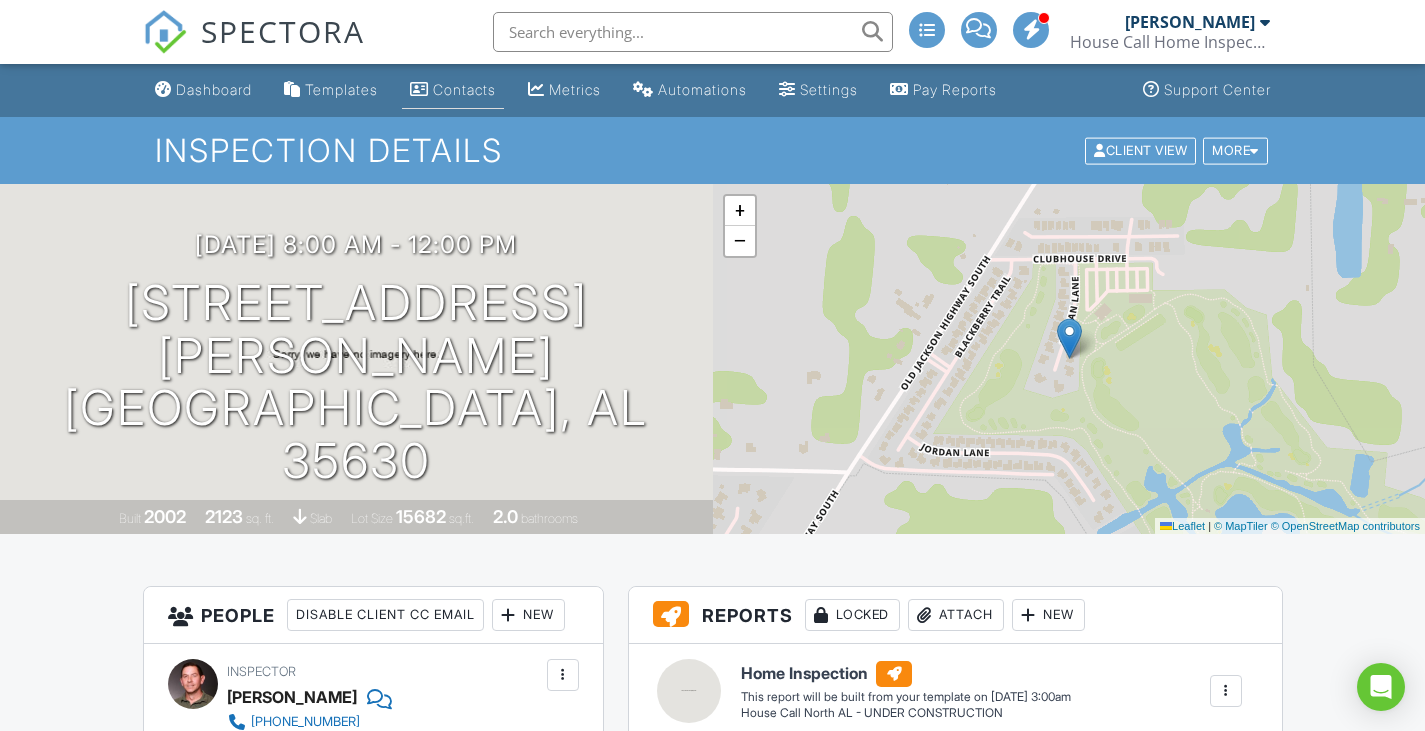 click on "Contacts" at bounding box center (464, 89) 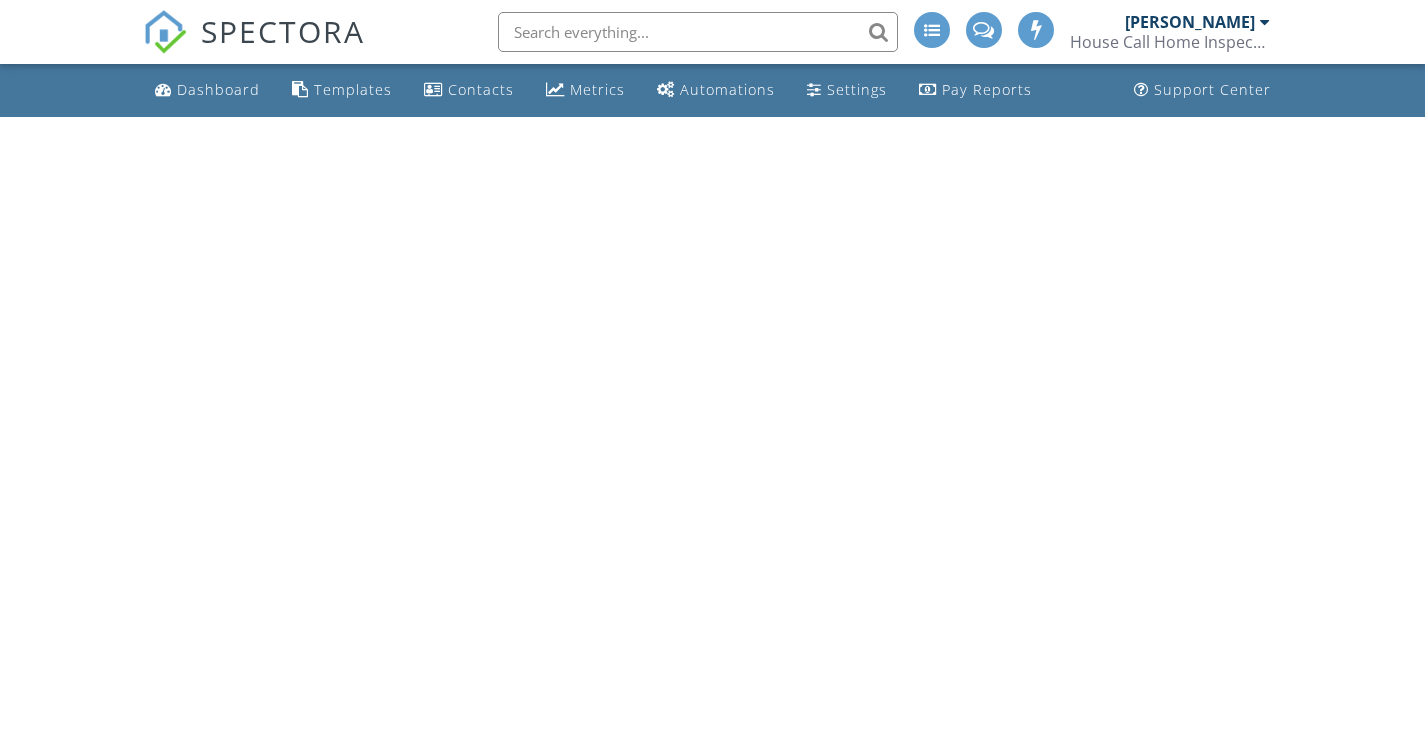 scroll, scrollTop: 0, scrollLeft: 0, axis: both 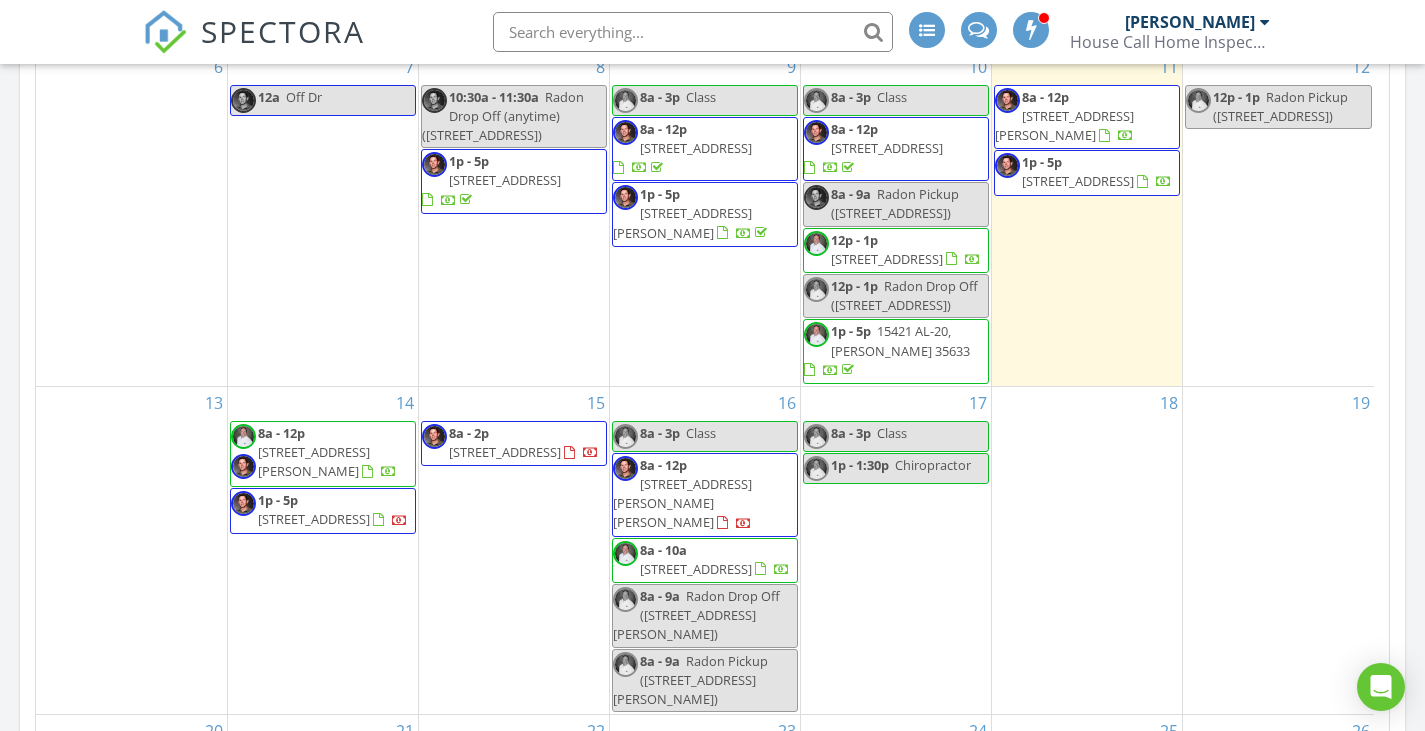 drag, startPoint x: 713, startPoint y: 604, endPoint x: 704, endPoint y: 611, distance: 11.401754 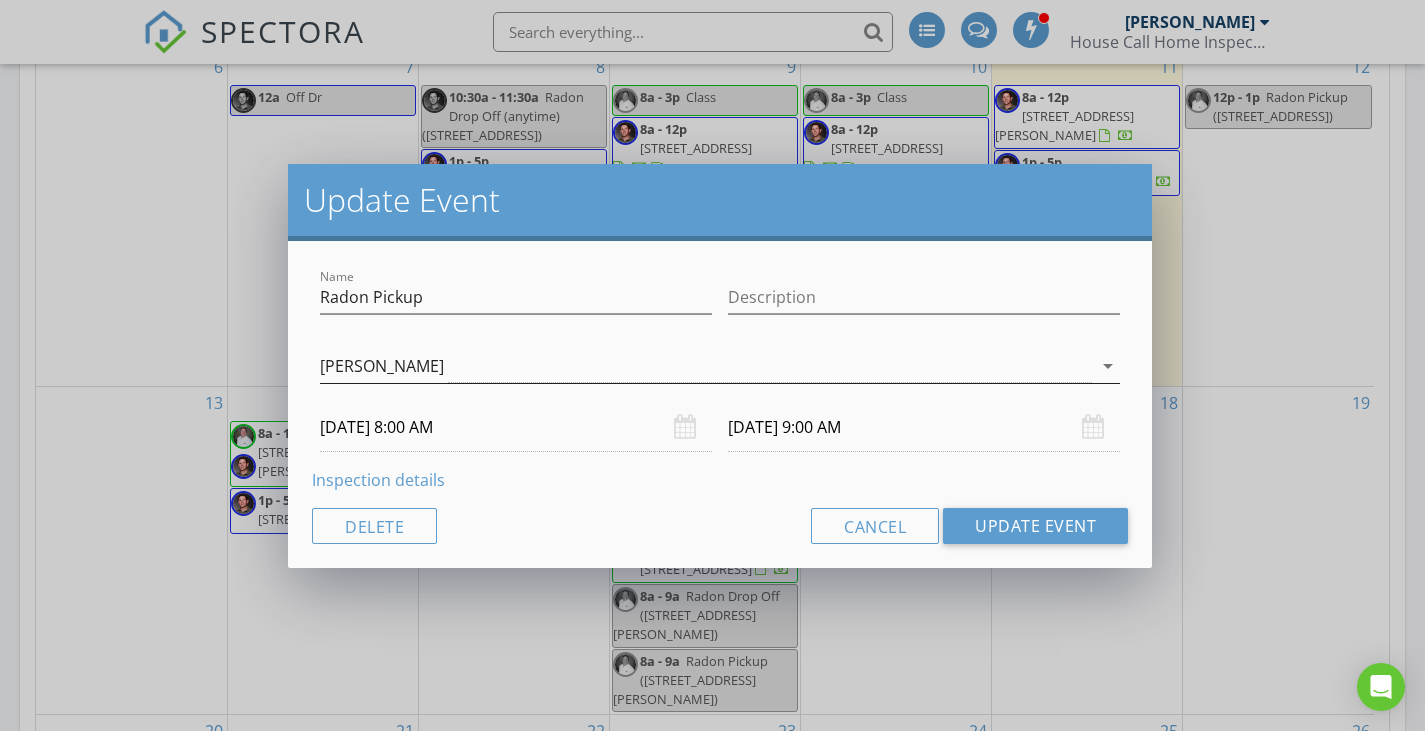click on "[PERSON_NAME]" at bounding box center (706, 366) 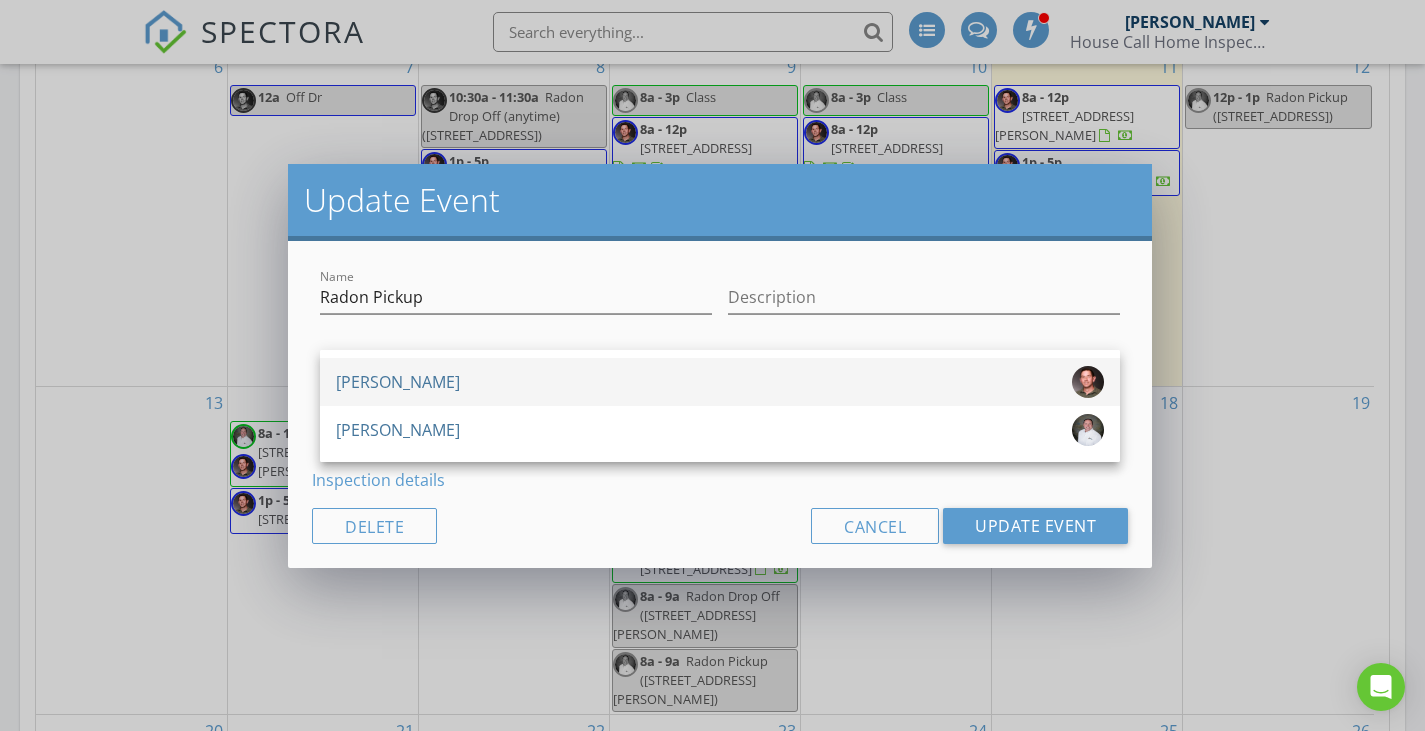 click on "[PERSON_NAME]" at bounding box center [720, 382] 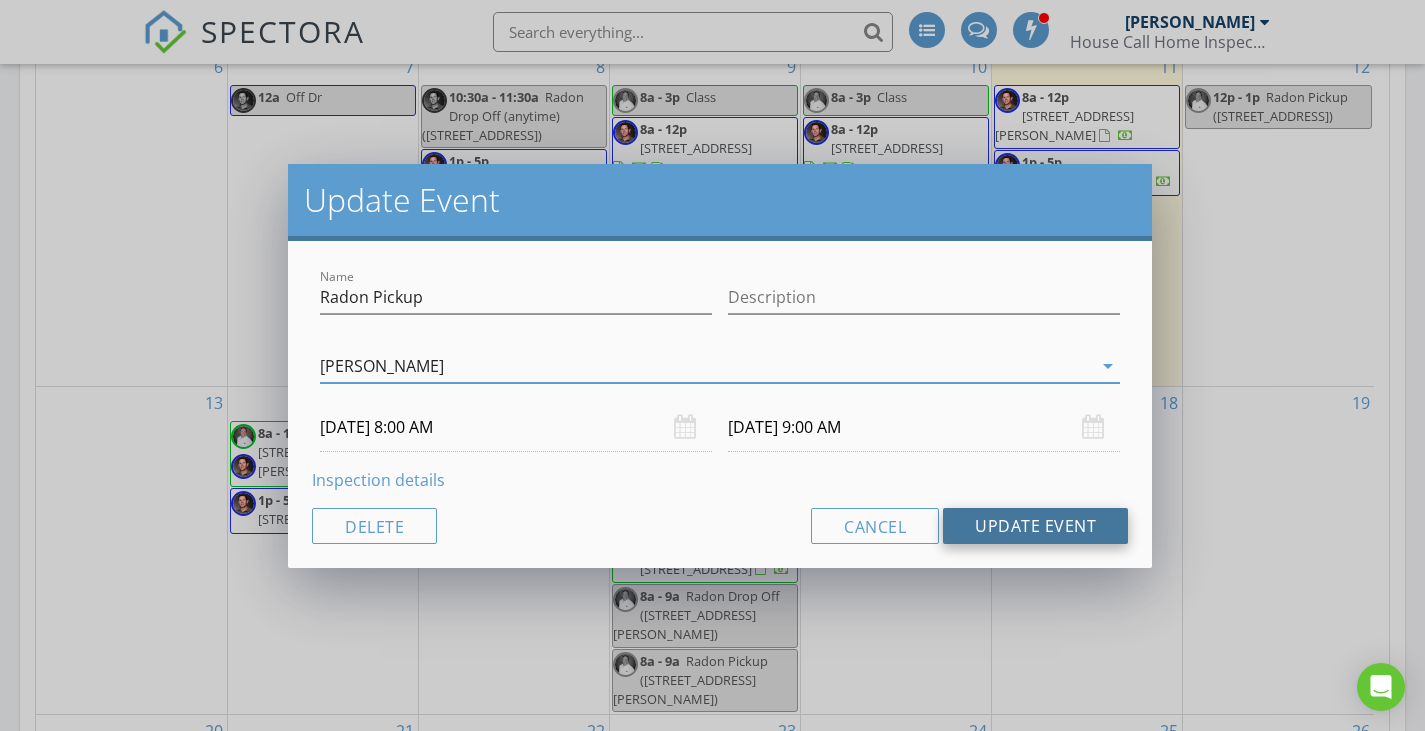 click on "Update Event" at bounding box center (1035, 526) 